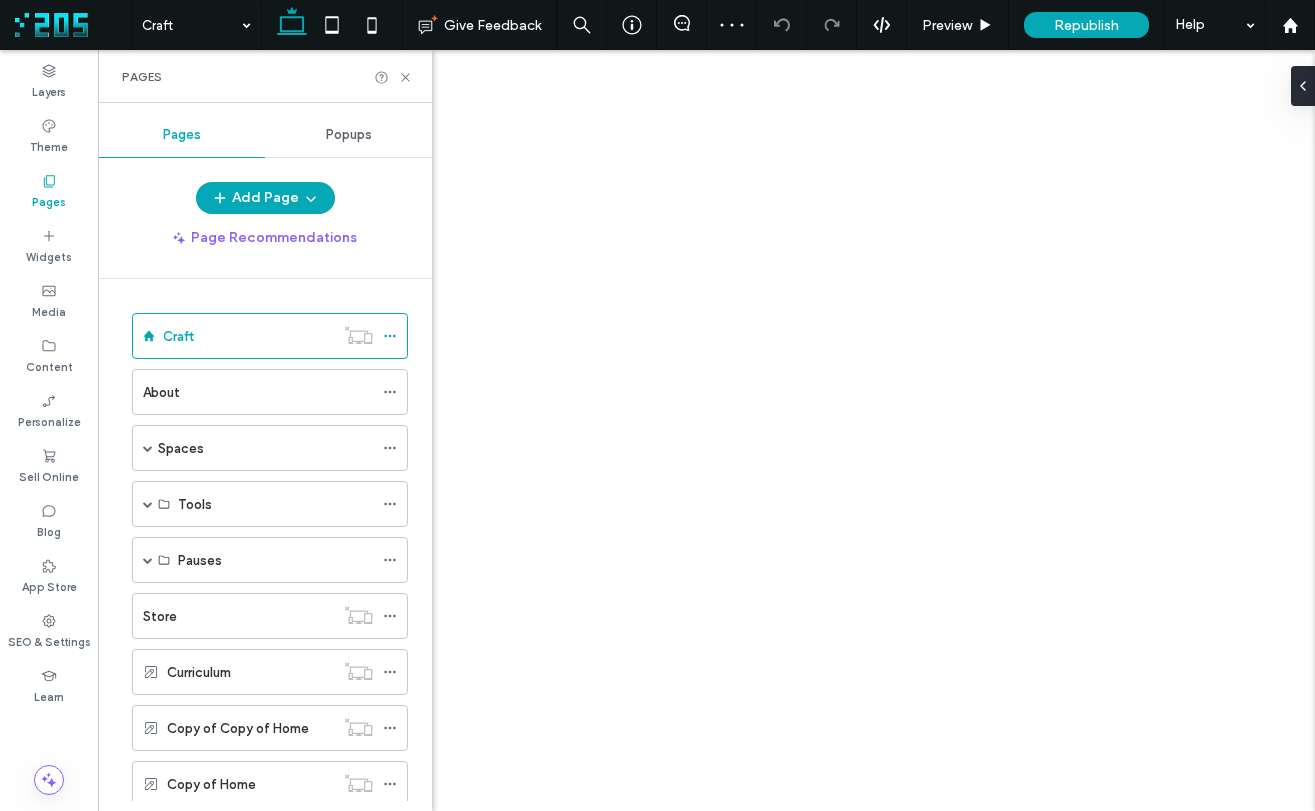 click on "Webinar [MONTH]-[DAY]" at bounding box center (238, 1344) 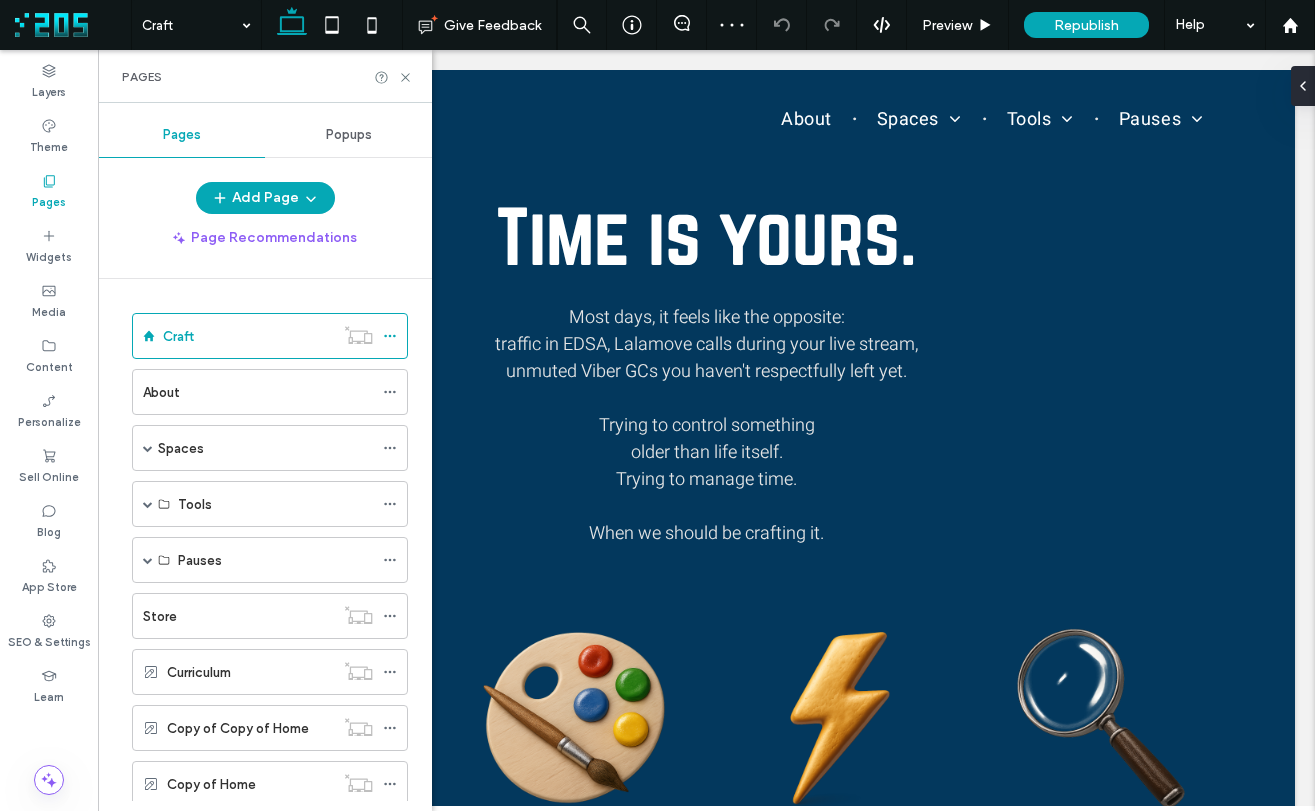scroll, scrollTop: 0, scrollLeft: 0, axis: both 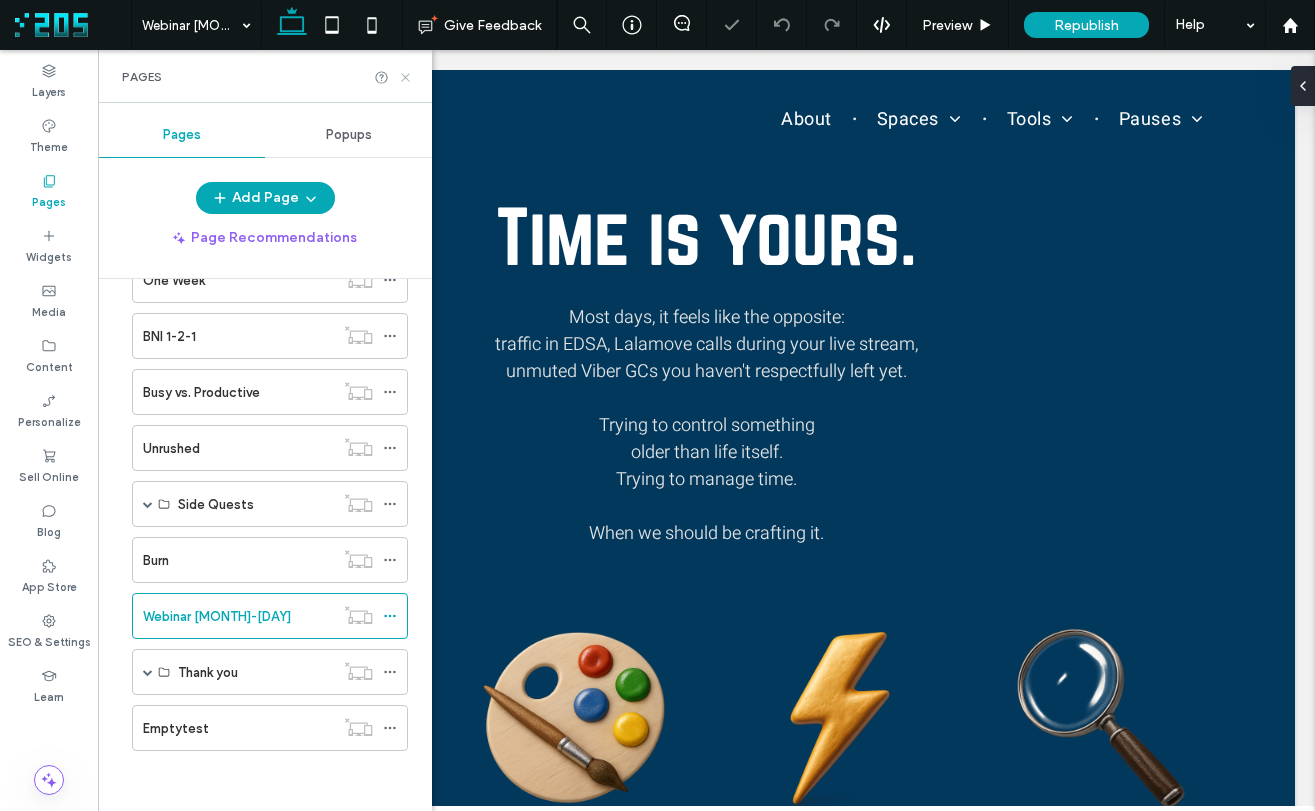 click 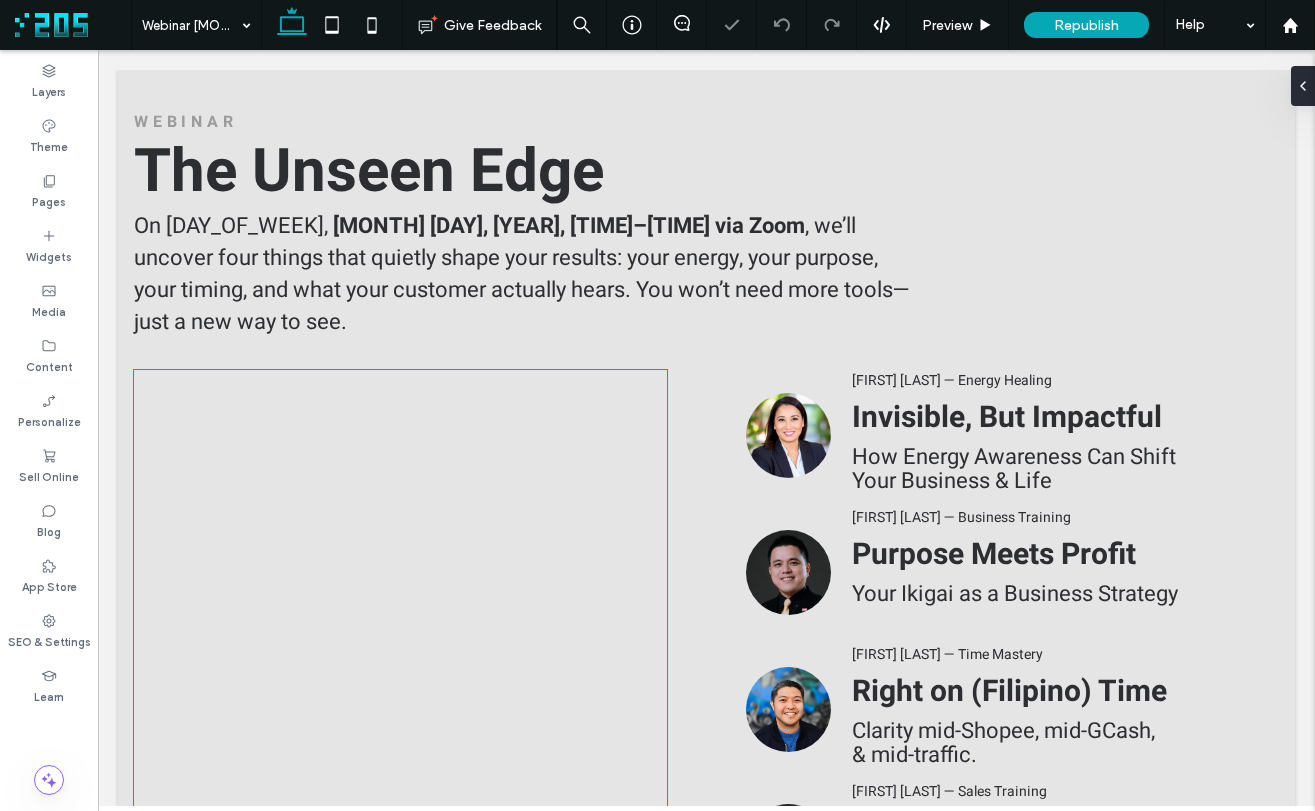 scroll, scrollTop: 0, scrollLeft: 0, axis: both 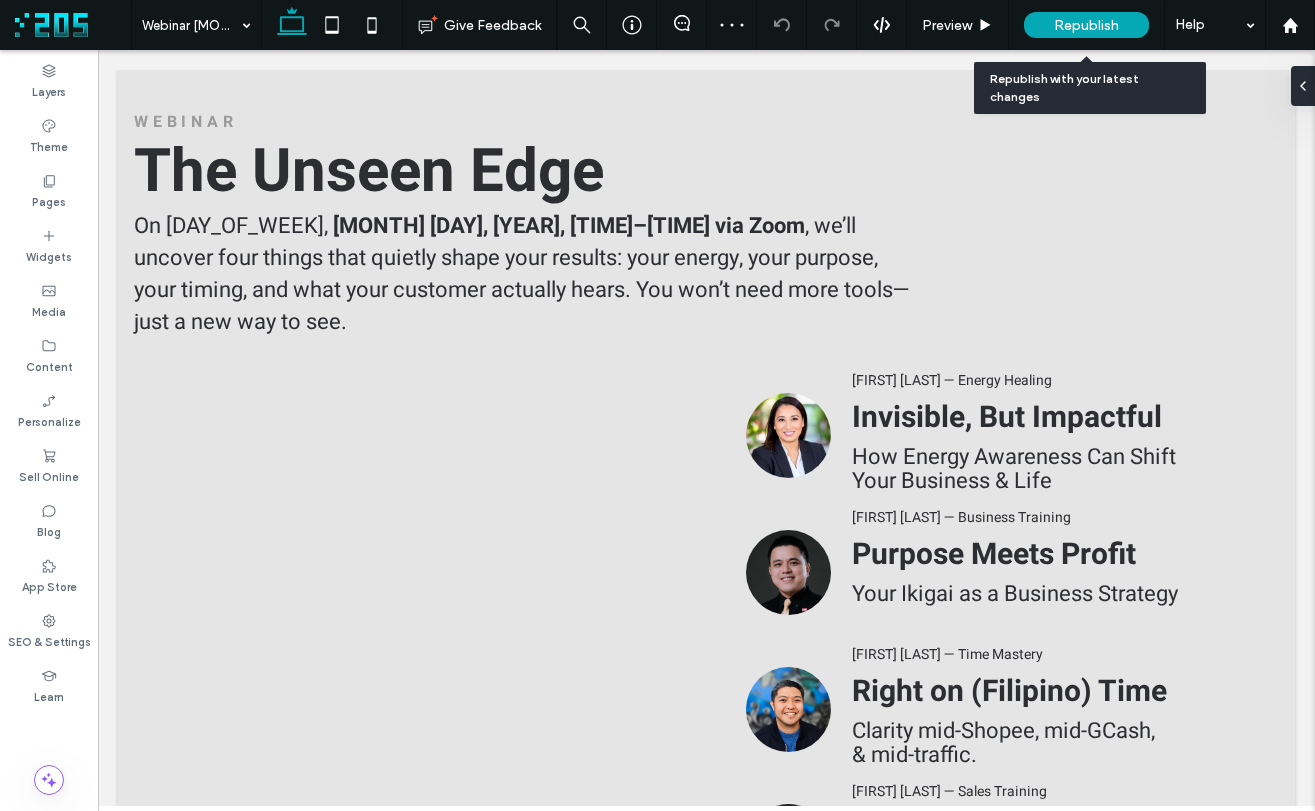 click on "Republish" at bounding box center (1086, 25) 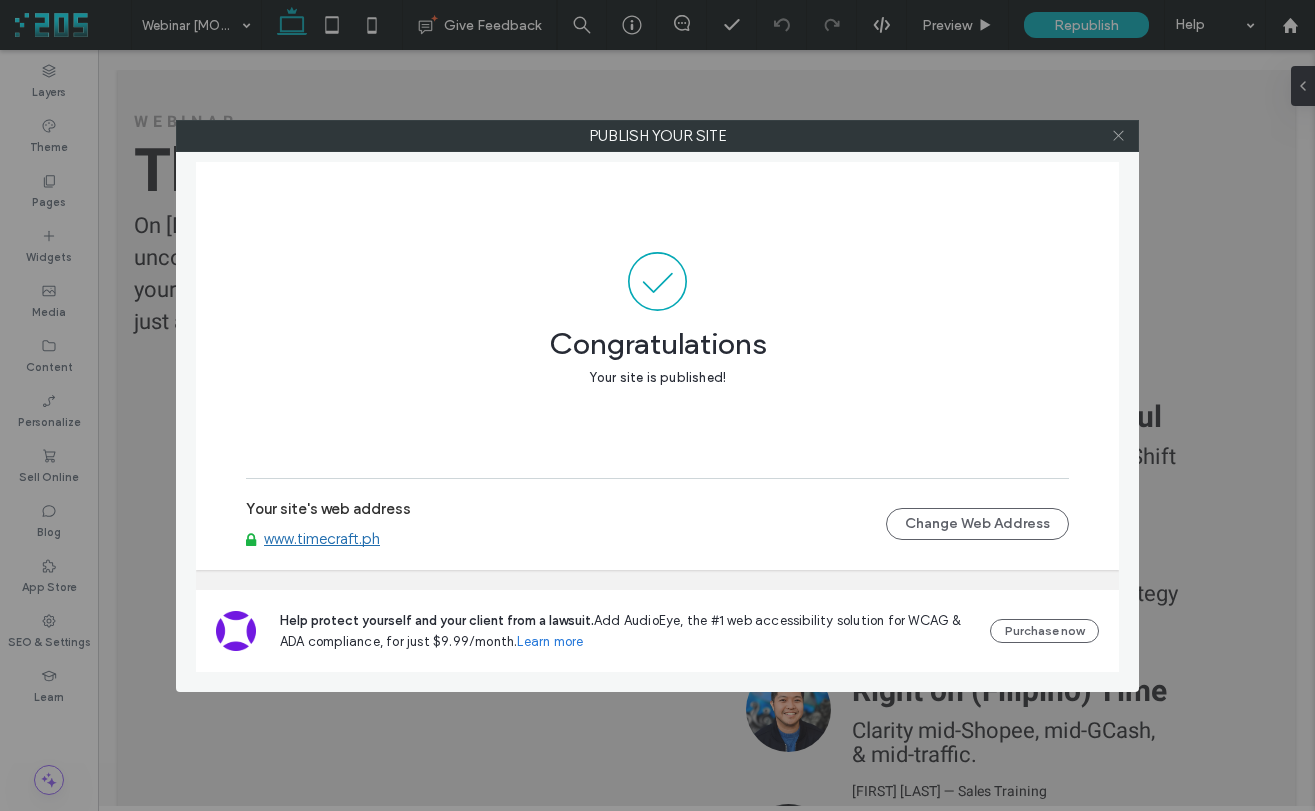 click 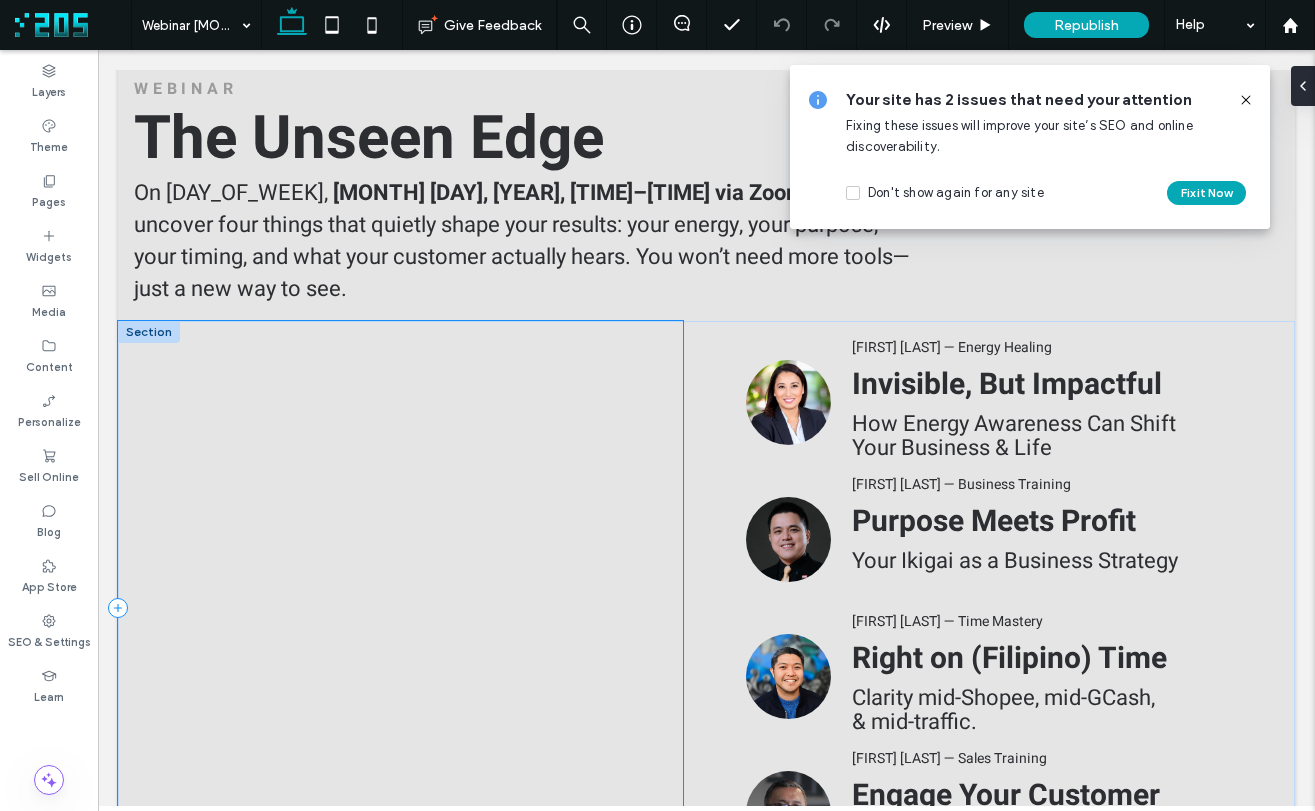 scroll, scrollTop: 0, scrollLeft: 0, axis: both 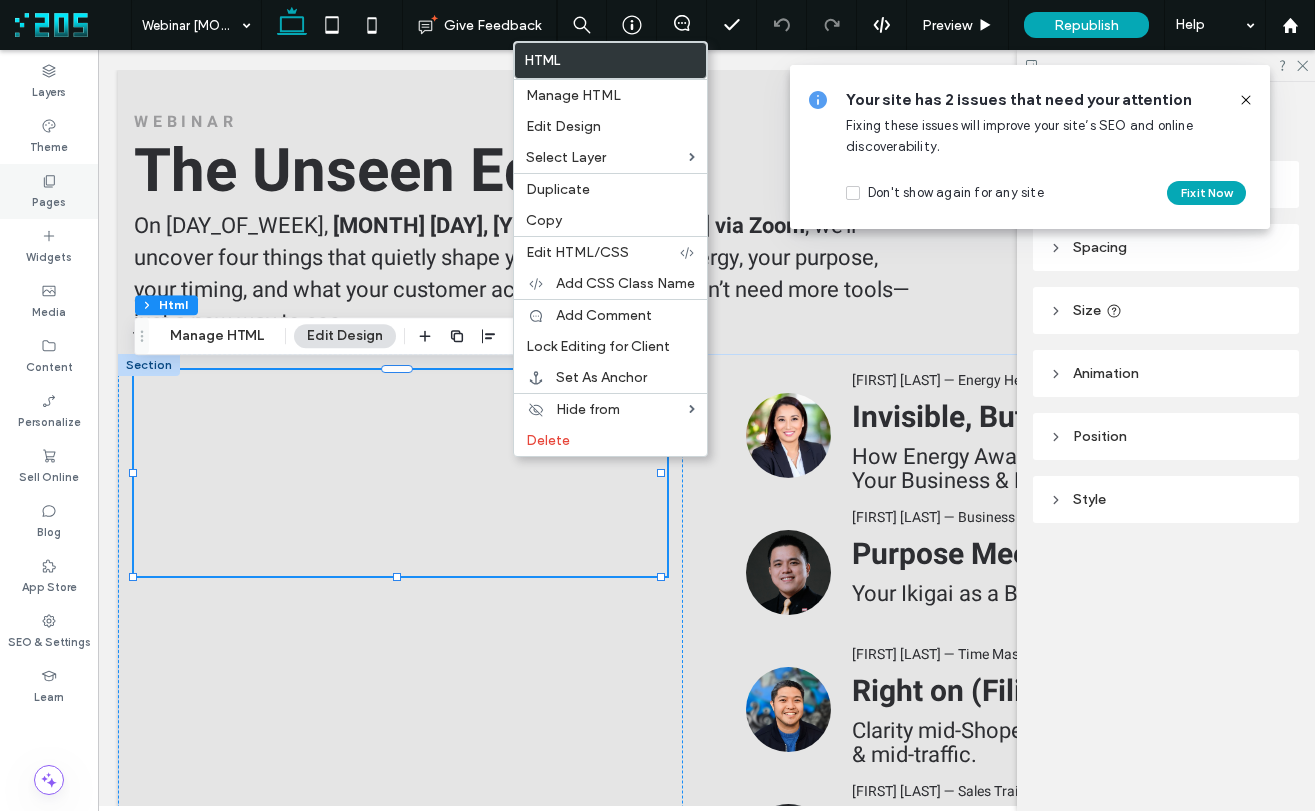 click 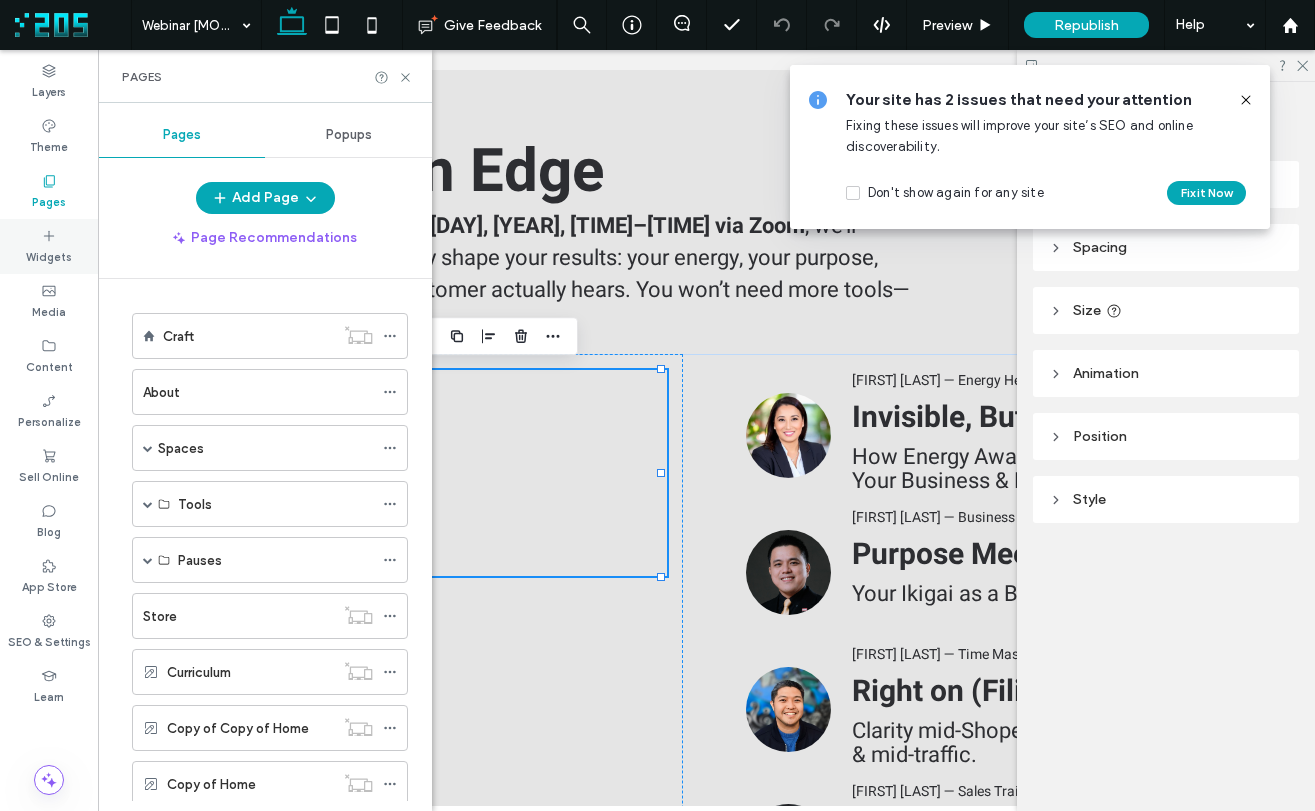 click on "Widgets" at bounding box center (49, 255) 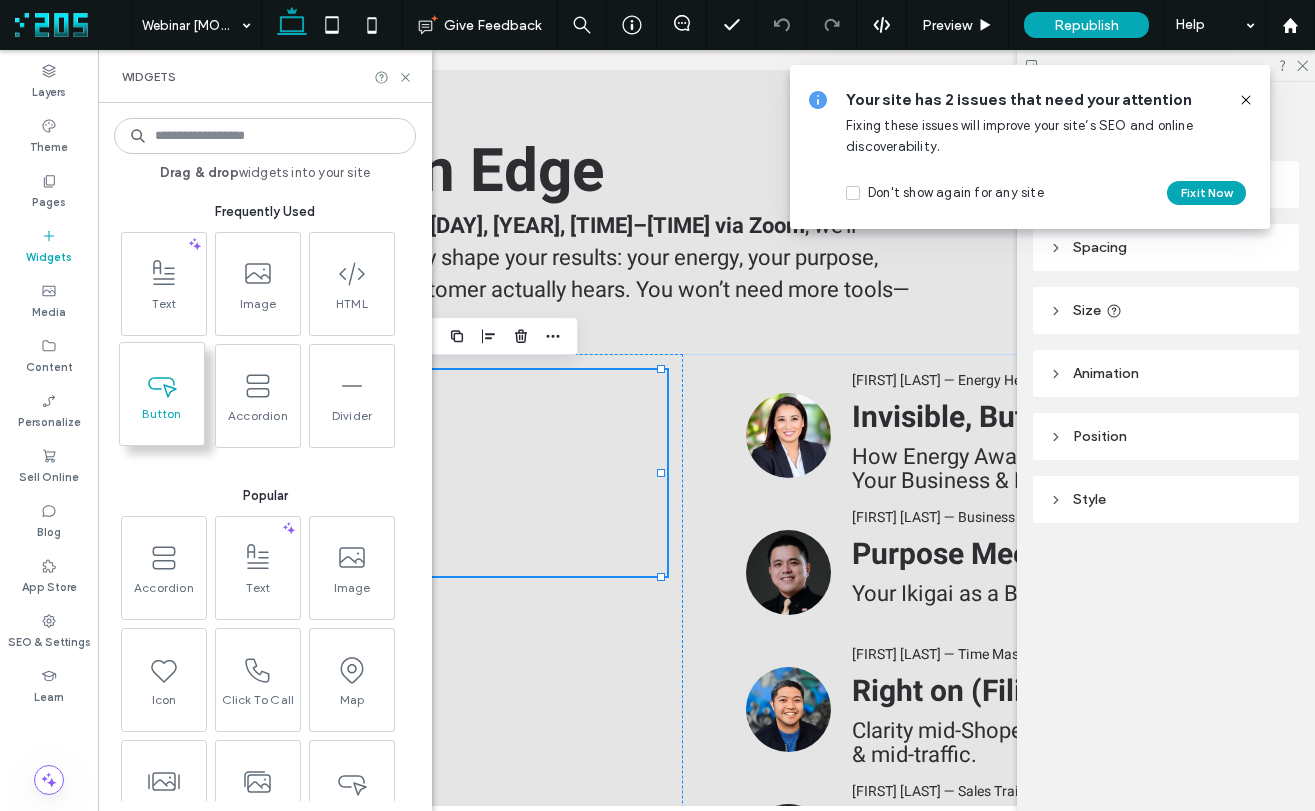 click 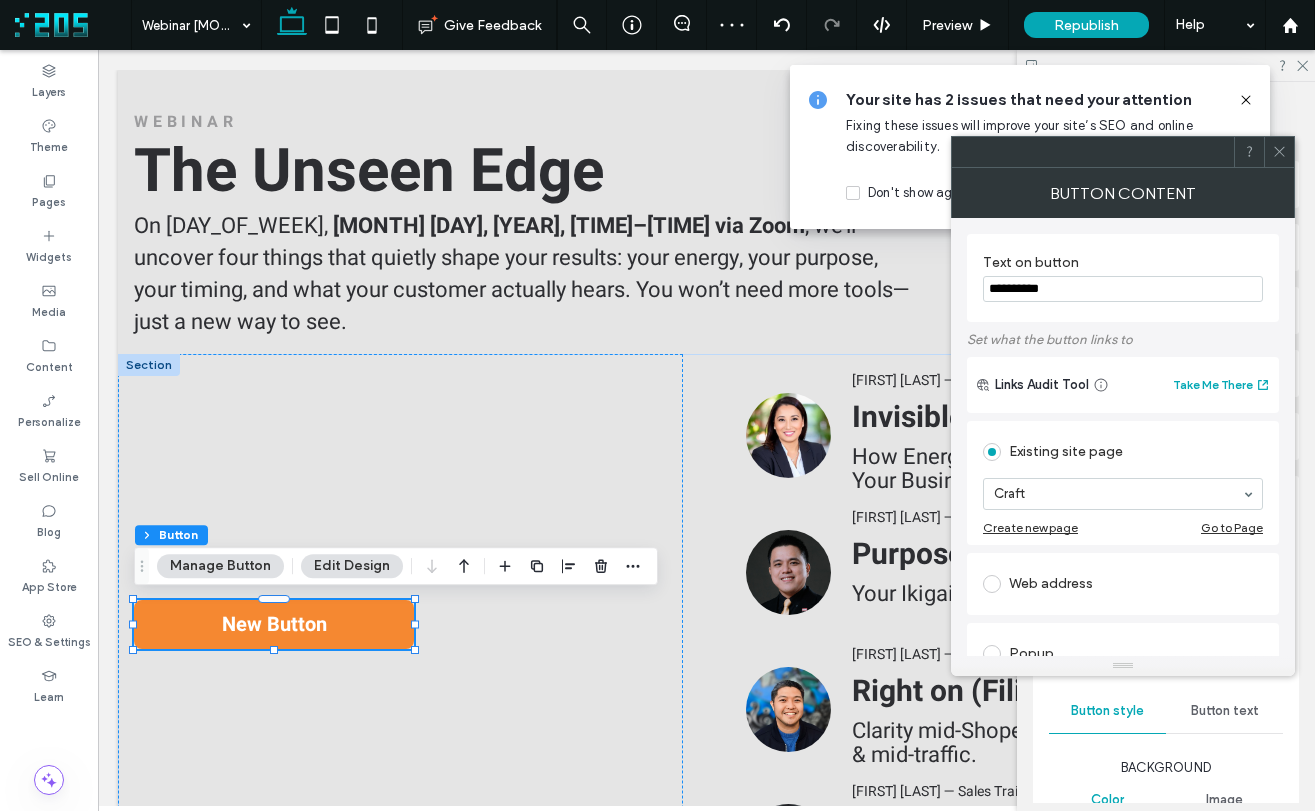 click on "**********" at bounding box center [1123, 289] 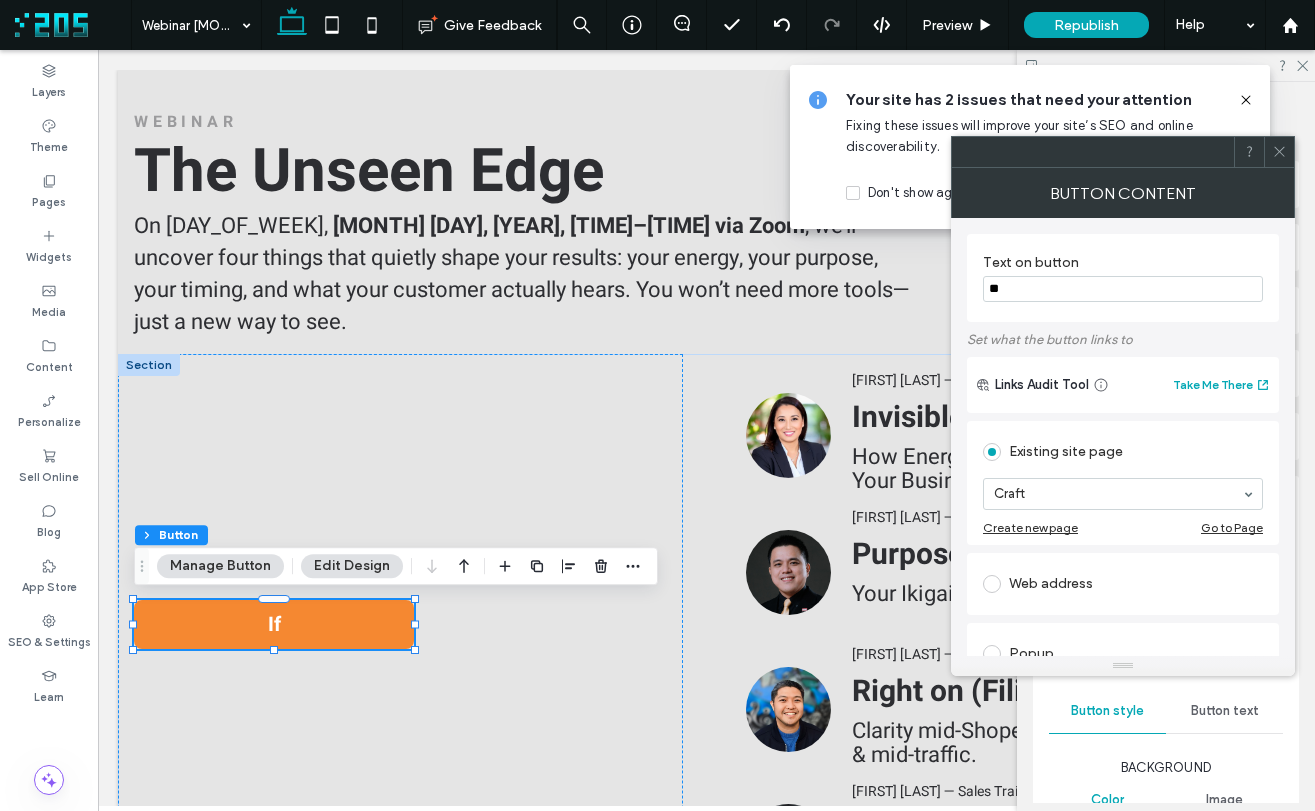 type on "*" 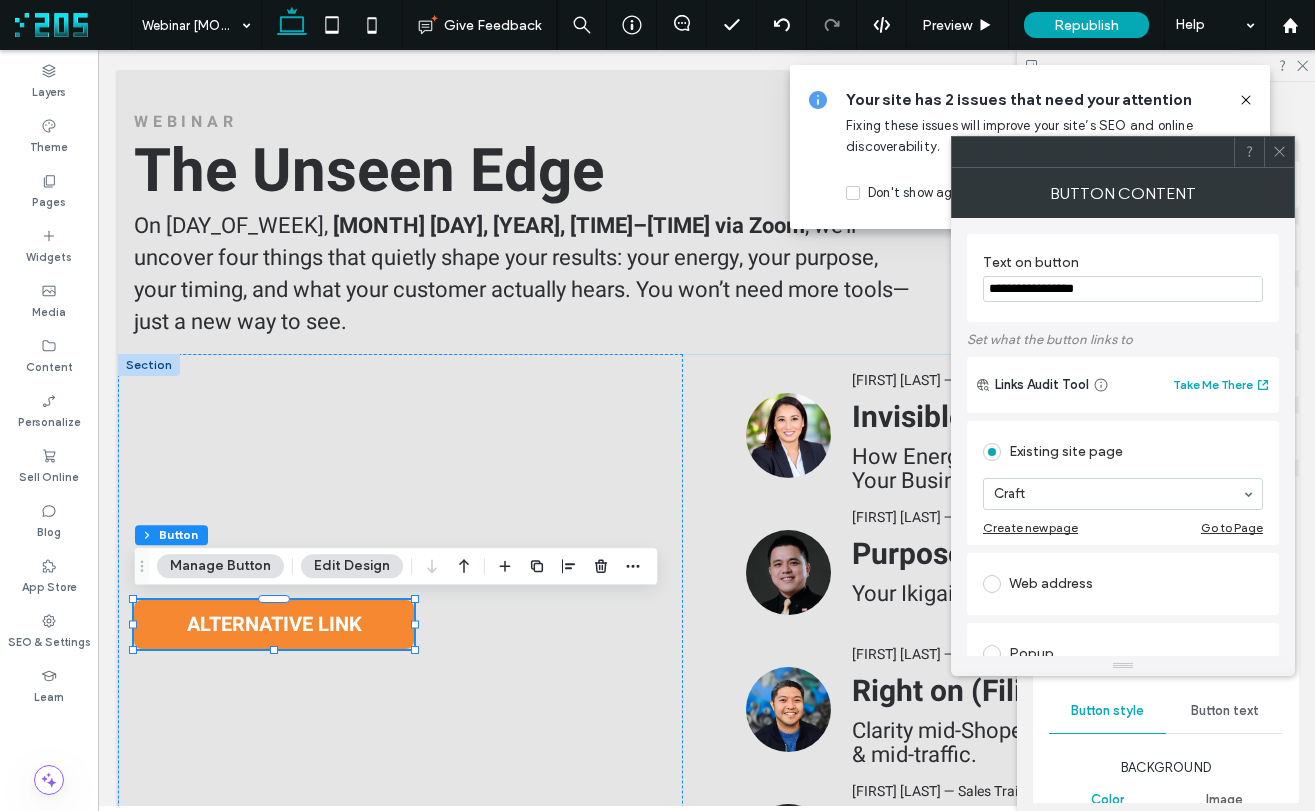 type on "**********" 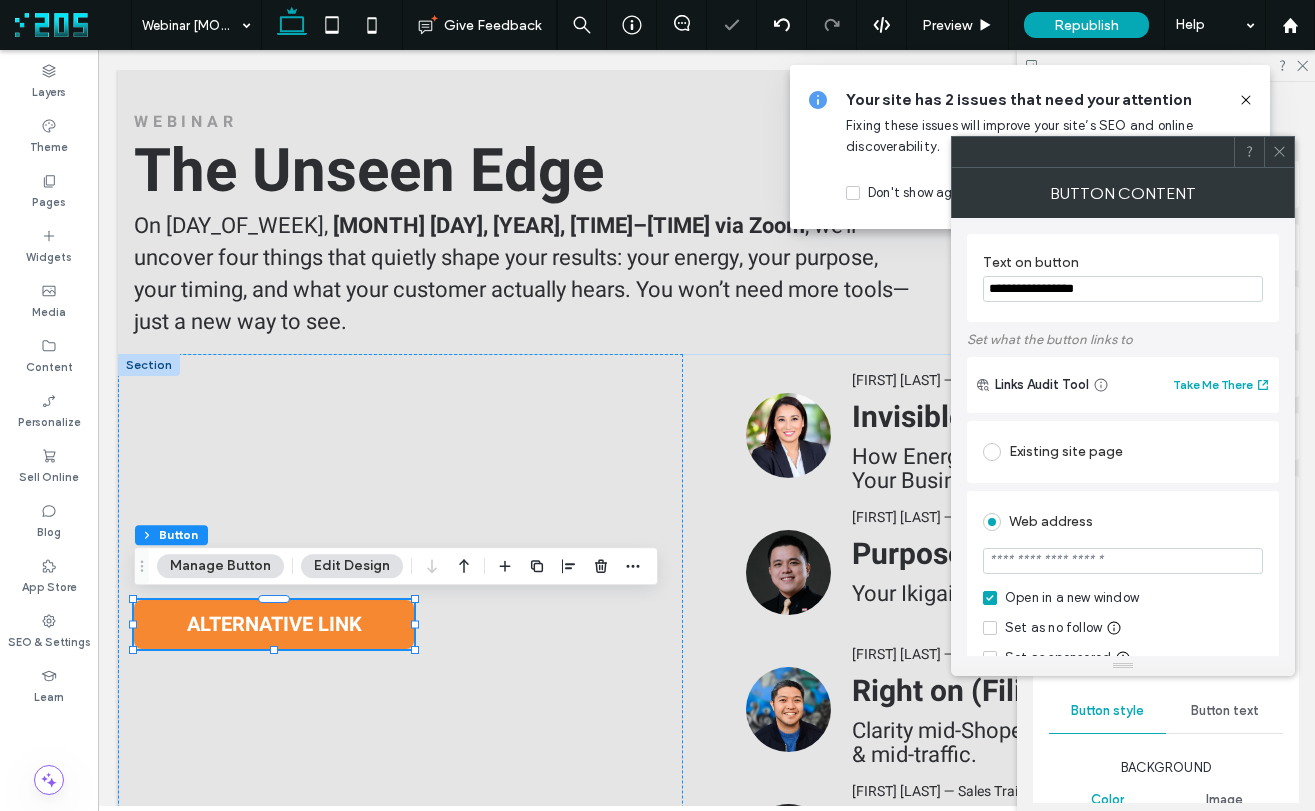 click at bounding box center (1123, 561) 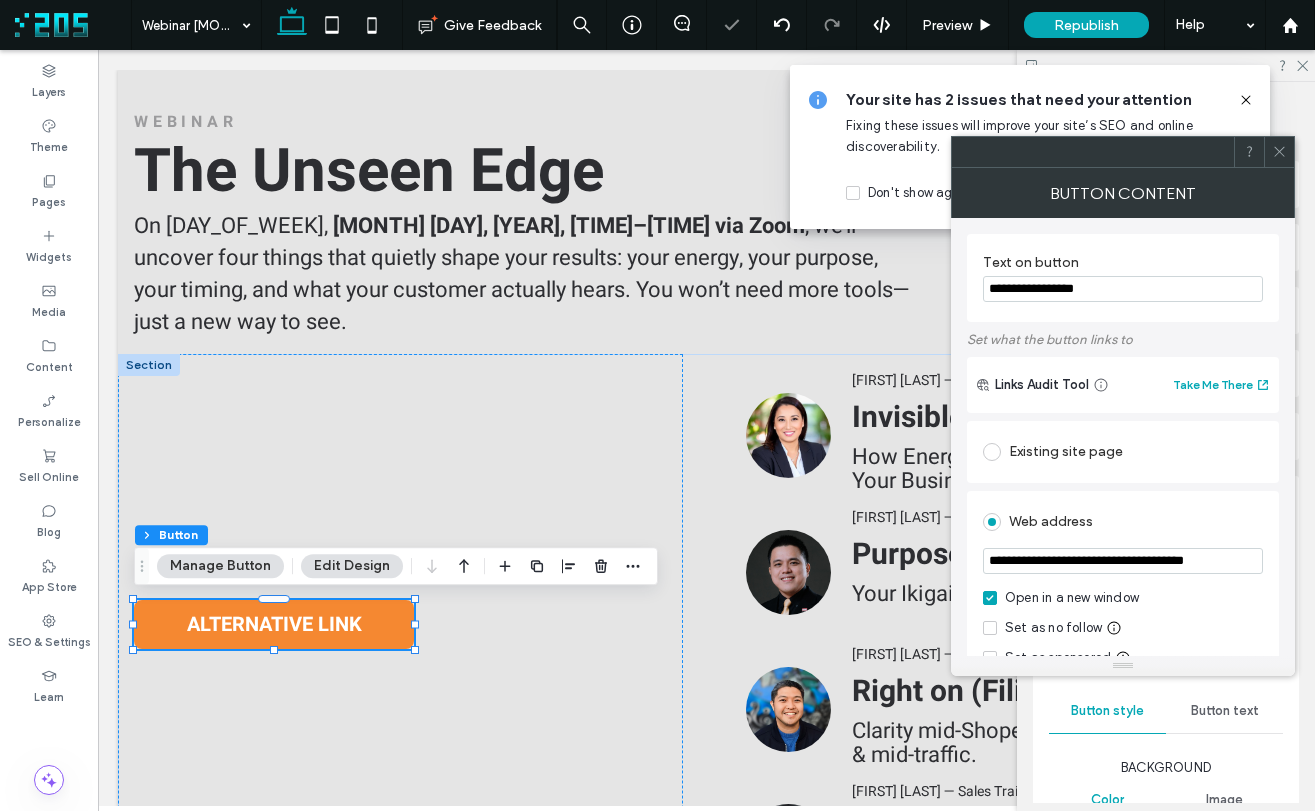scroll, scrollTop: 0, scrollLeft: 7, axis: horizontal 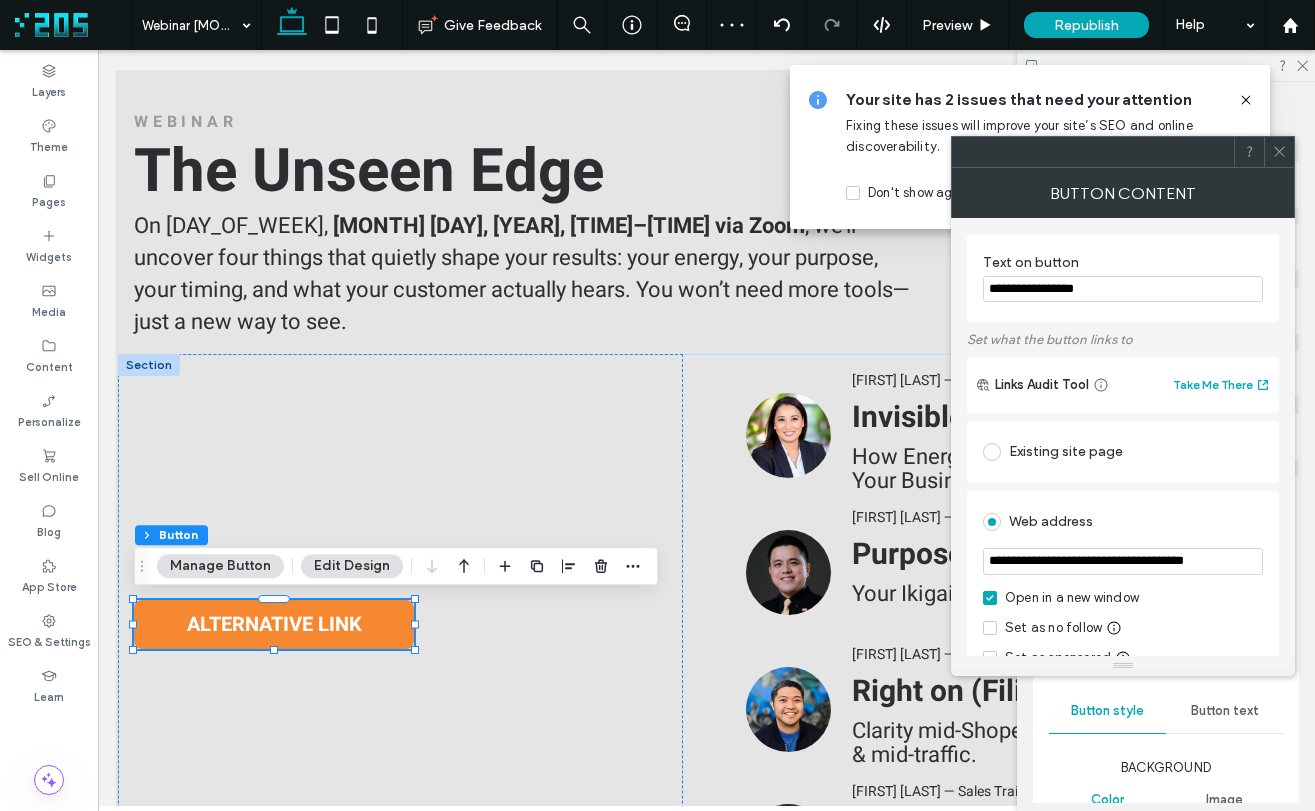 drag, startPoint x: 1096, startPoint y: 613, endPoint x: 949, endPoint y: 560, distance: 156.2626 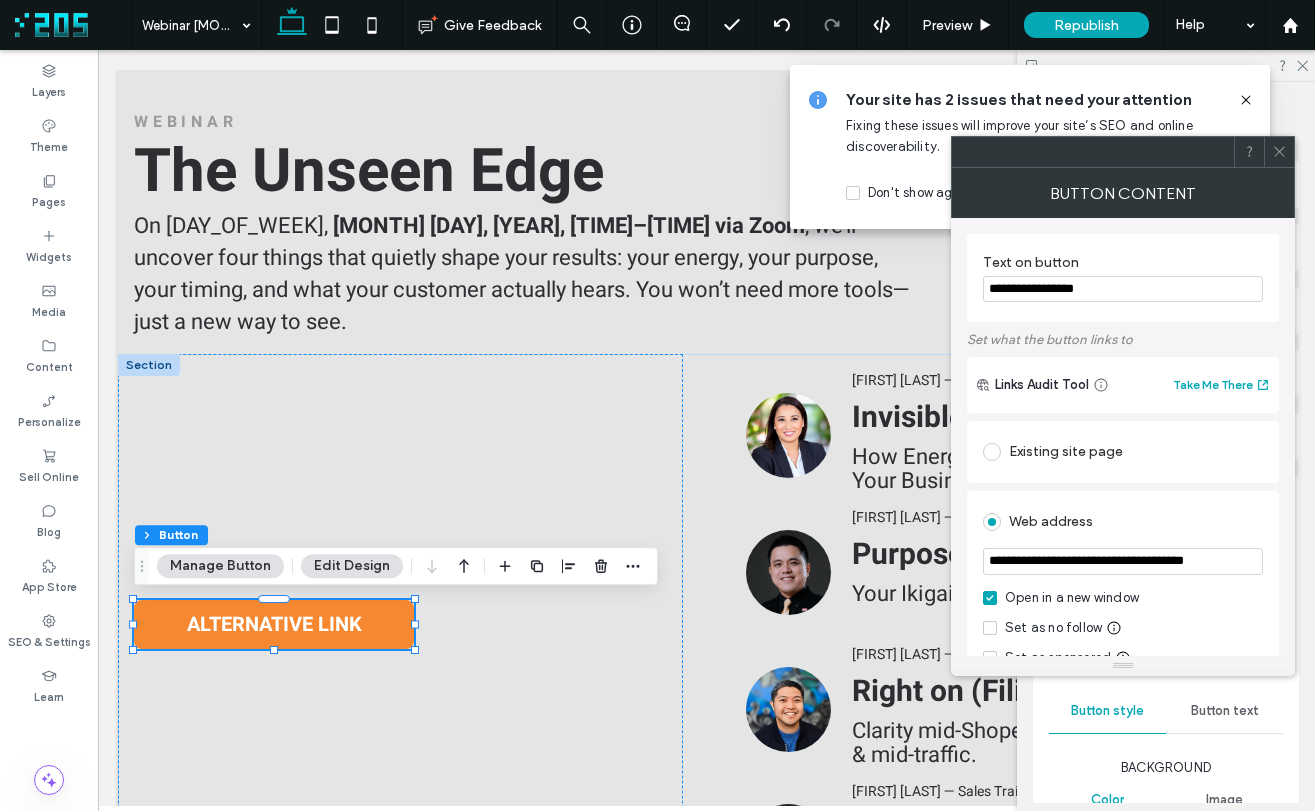 type on "**********" 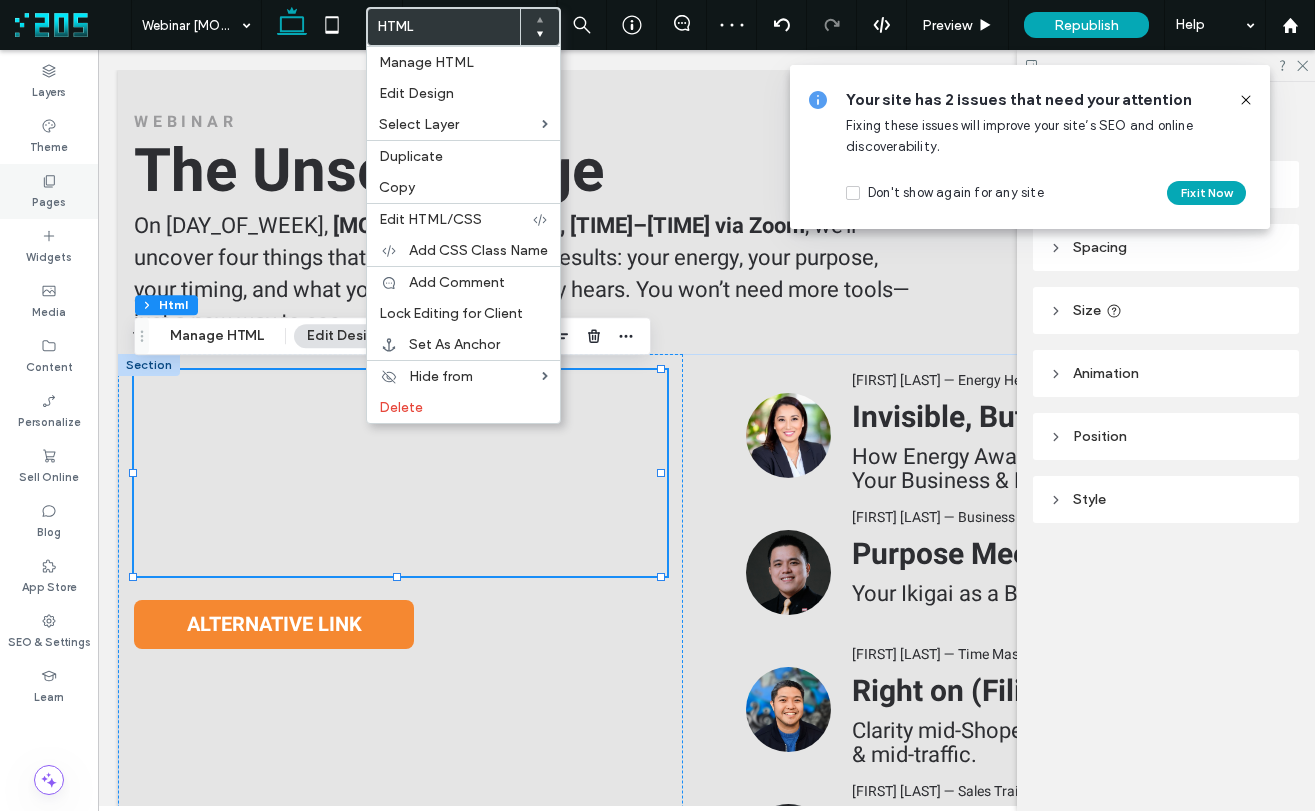 click on "Pages" at bounding box center [49, 200] 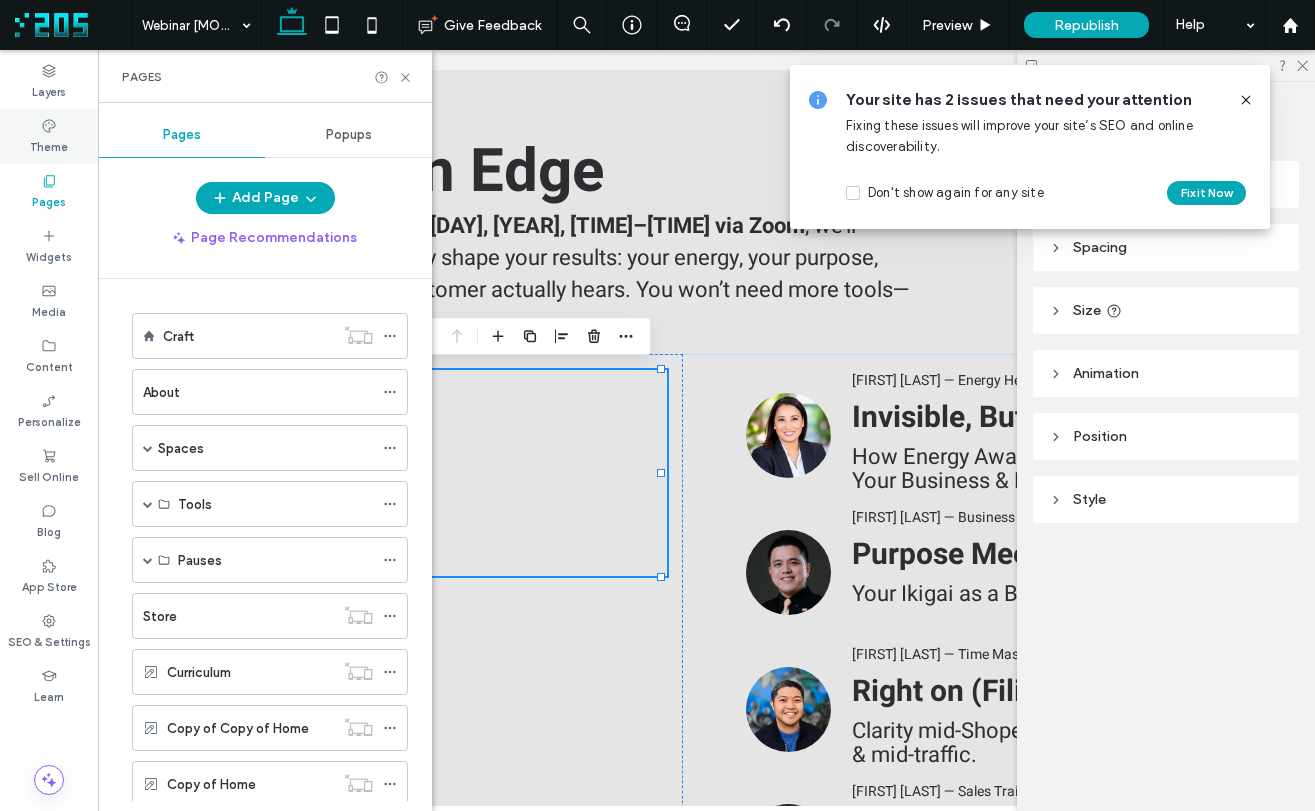 click on "Theme" at bounding box center (49, 136) 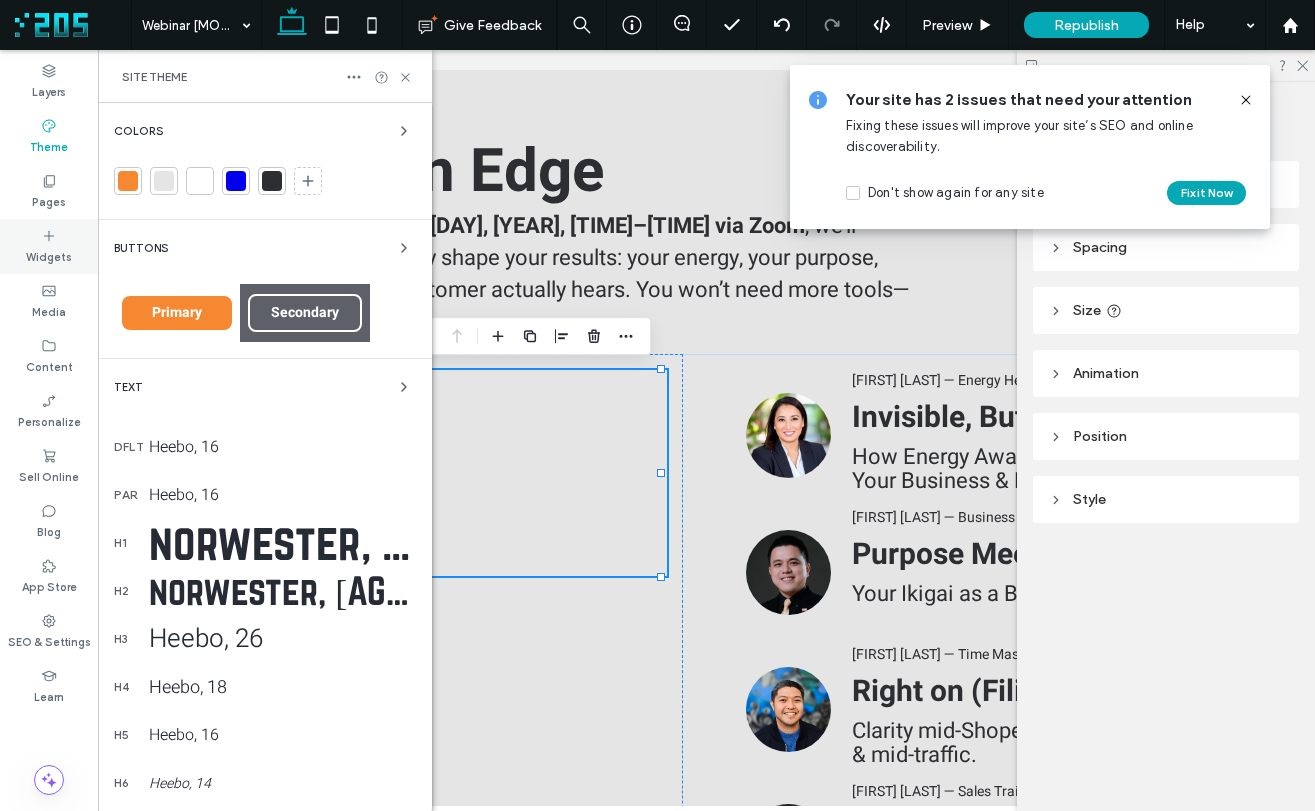 click on "Widgets" at bounding box center (49, 246) 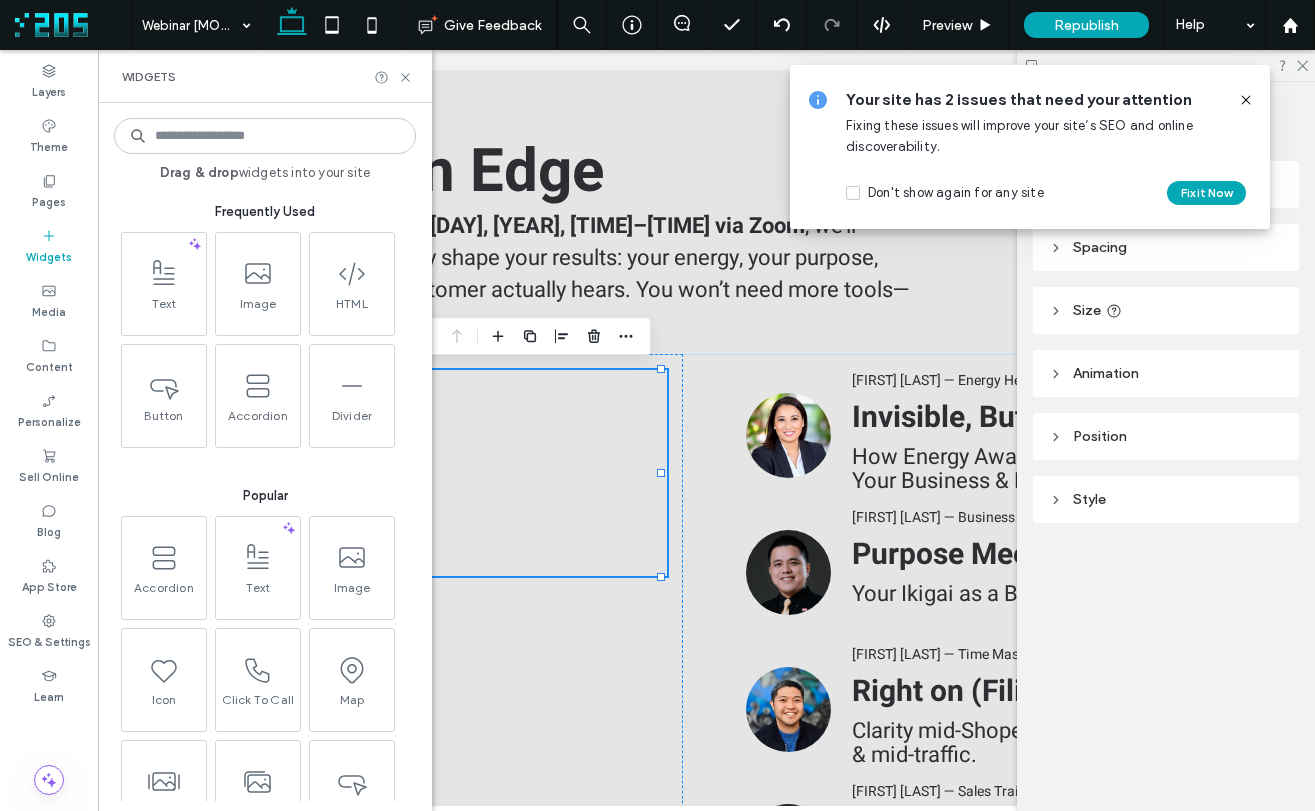 drag, startPoint x: 157, startPoint y: 268, endPoint x: 380, endPoint y: 595, distance: 395.80045 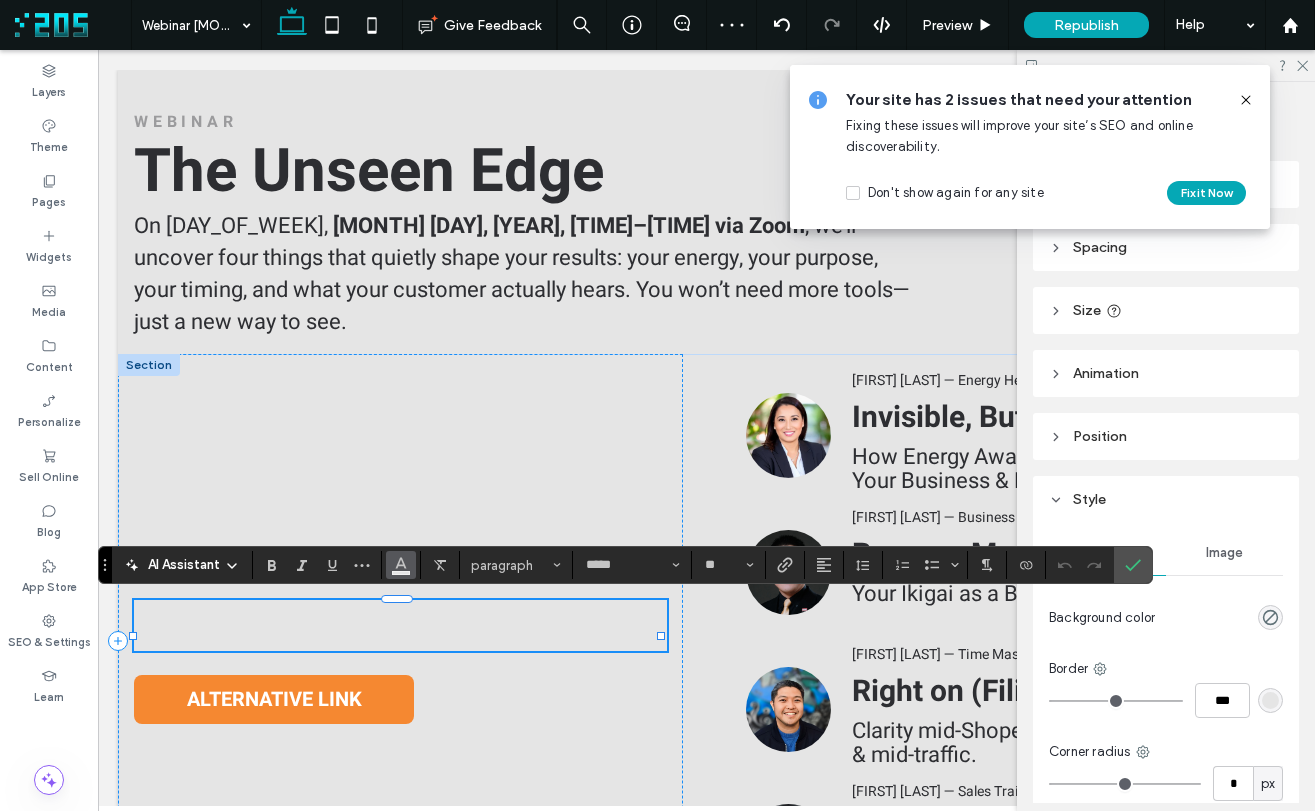 click 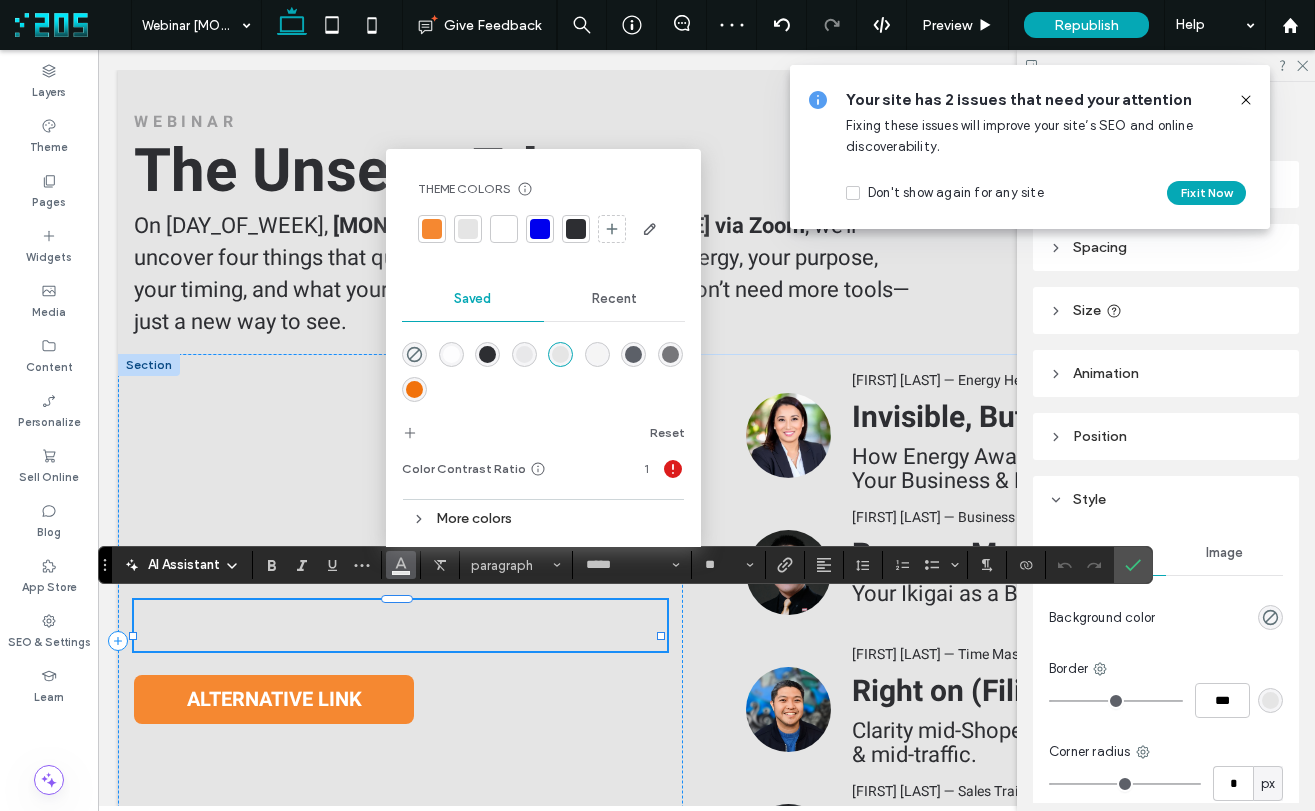click at bounding box center [576, 229] 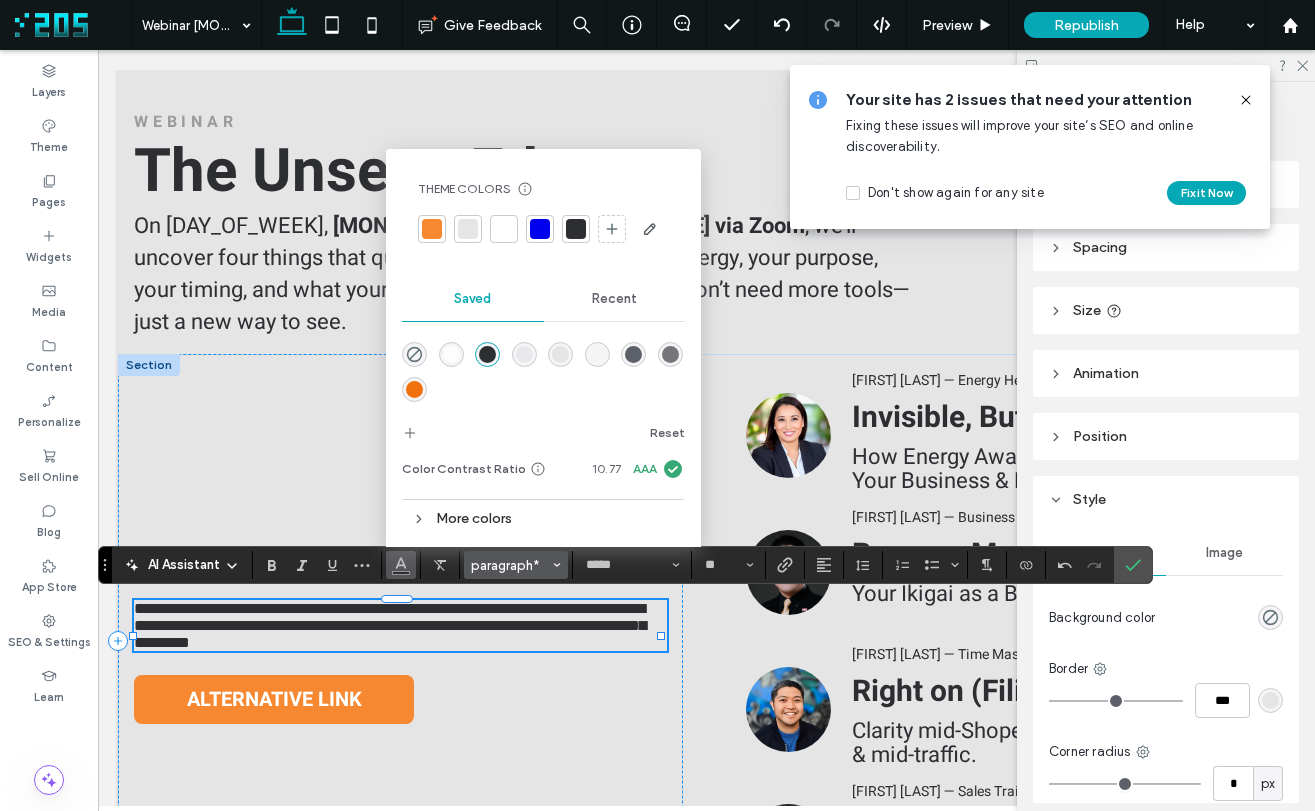 click on "paragraph*" at bounding box center (510, 565) 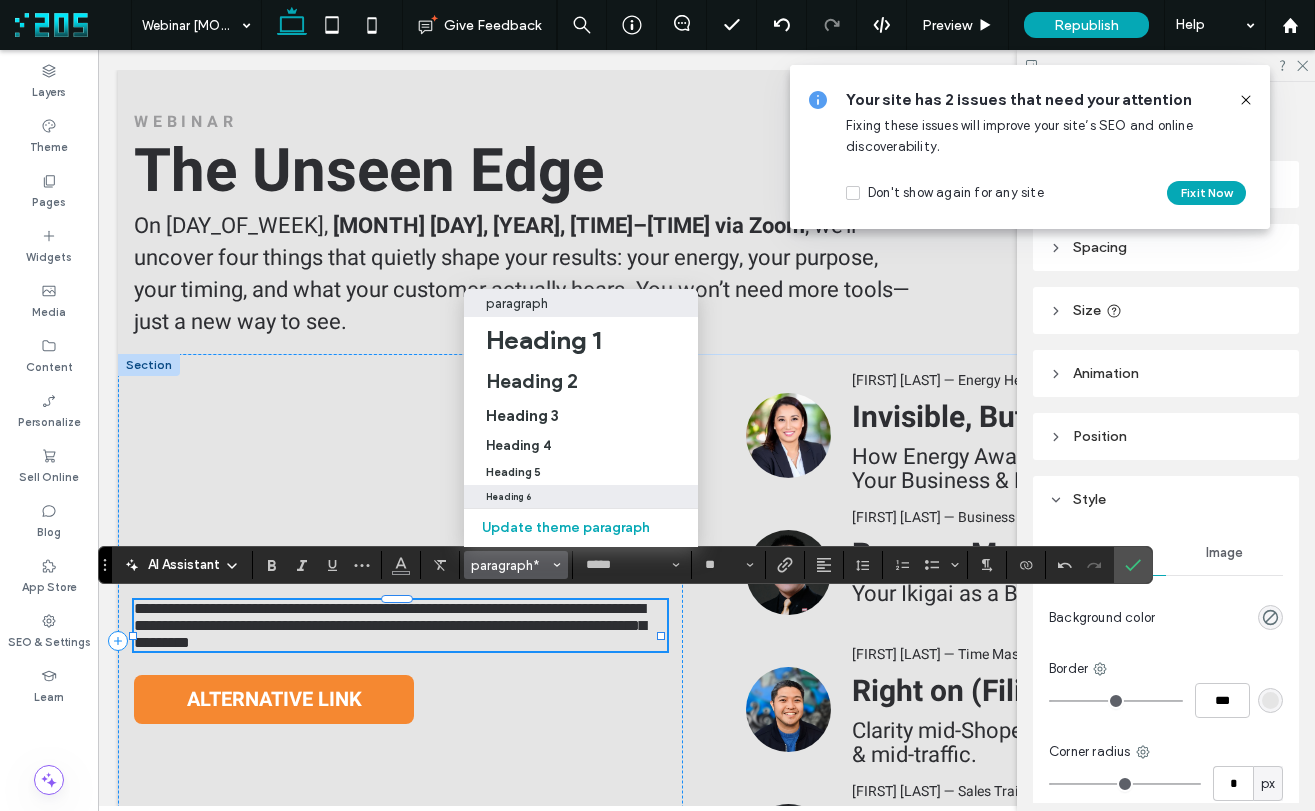 click on "Heading 6" at bounding box center (581, 497) 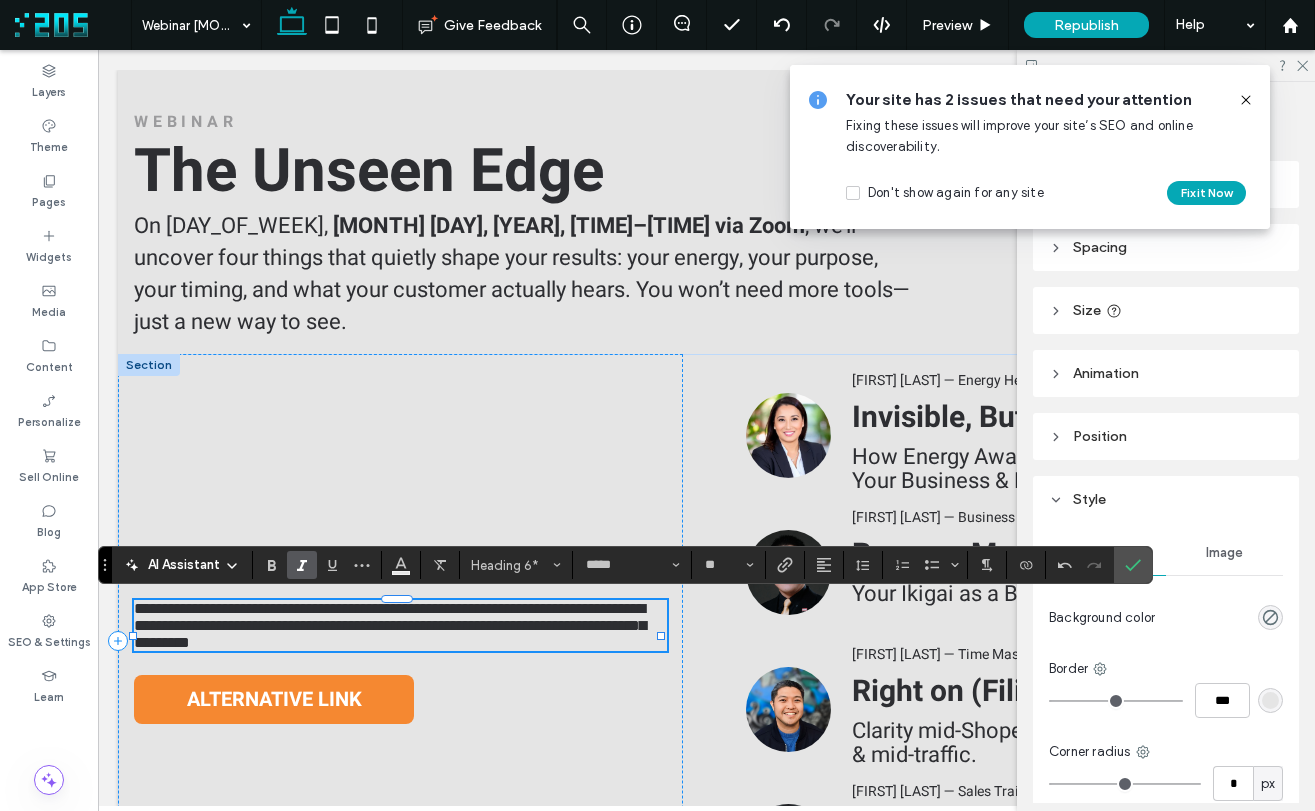 type on "**" 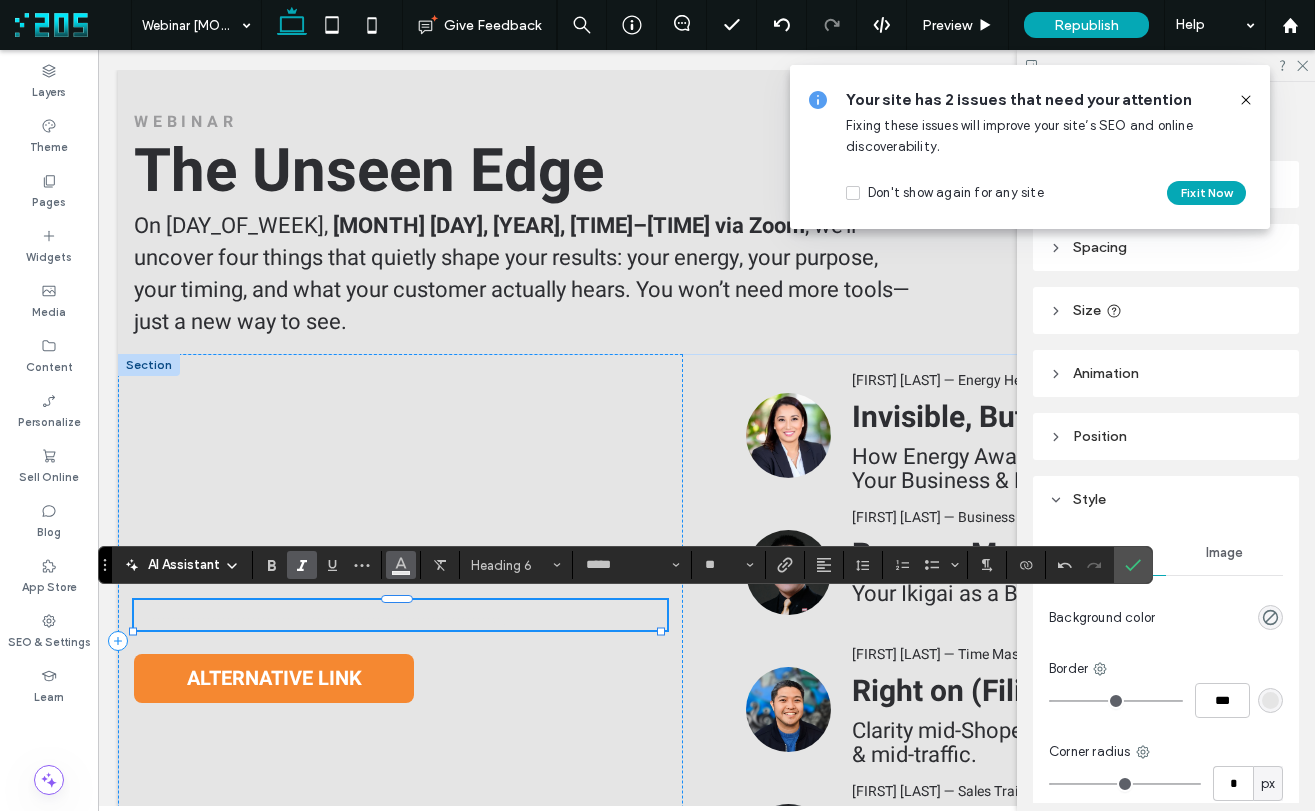 click 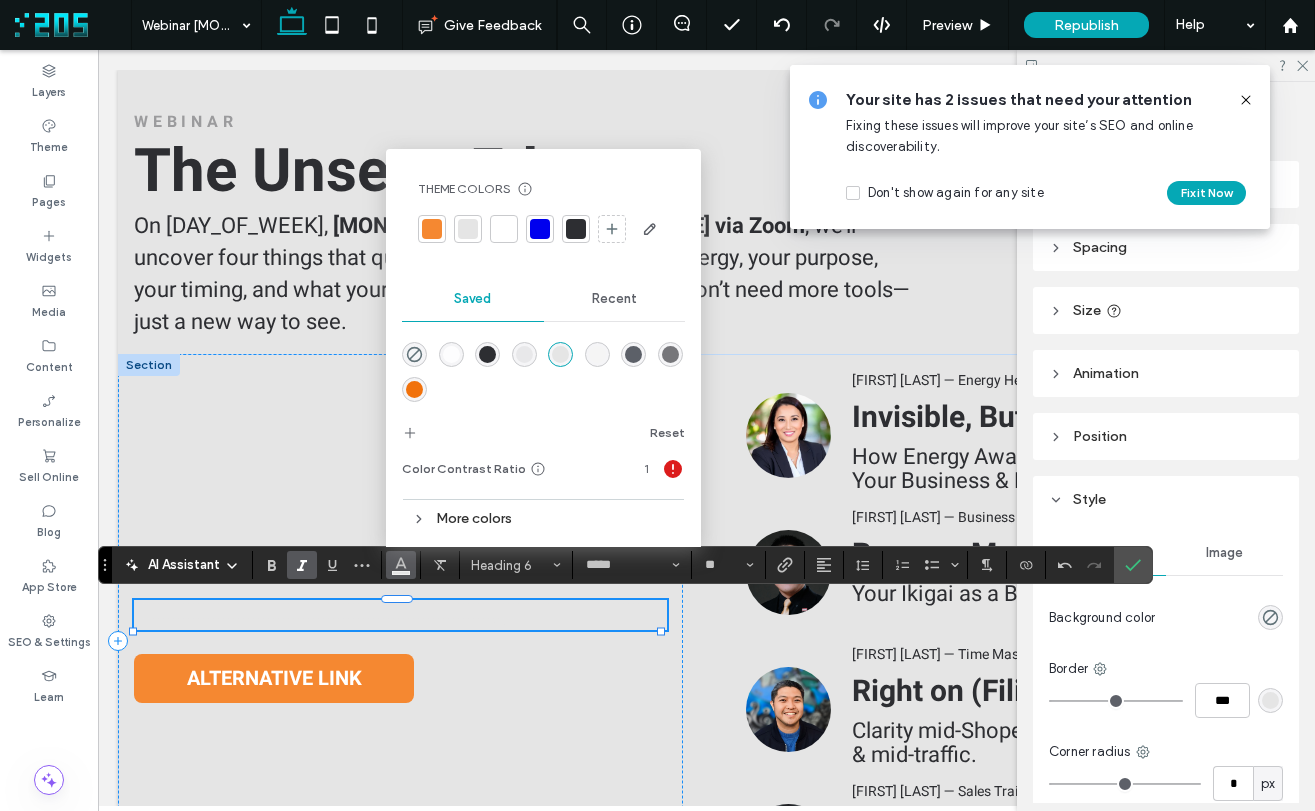 click at bounding box center [670, 354] 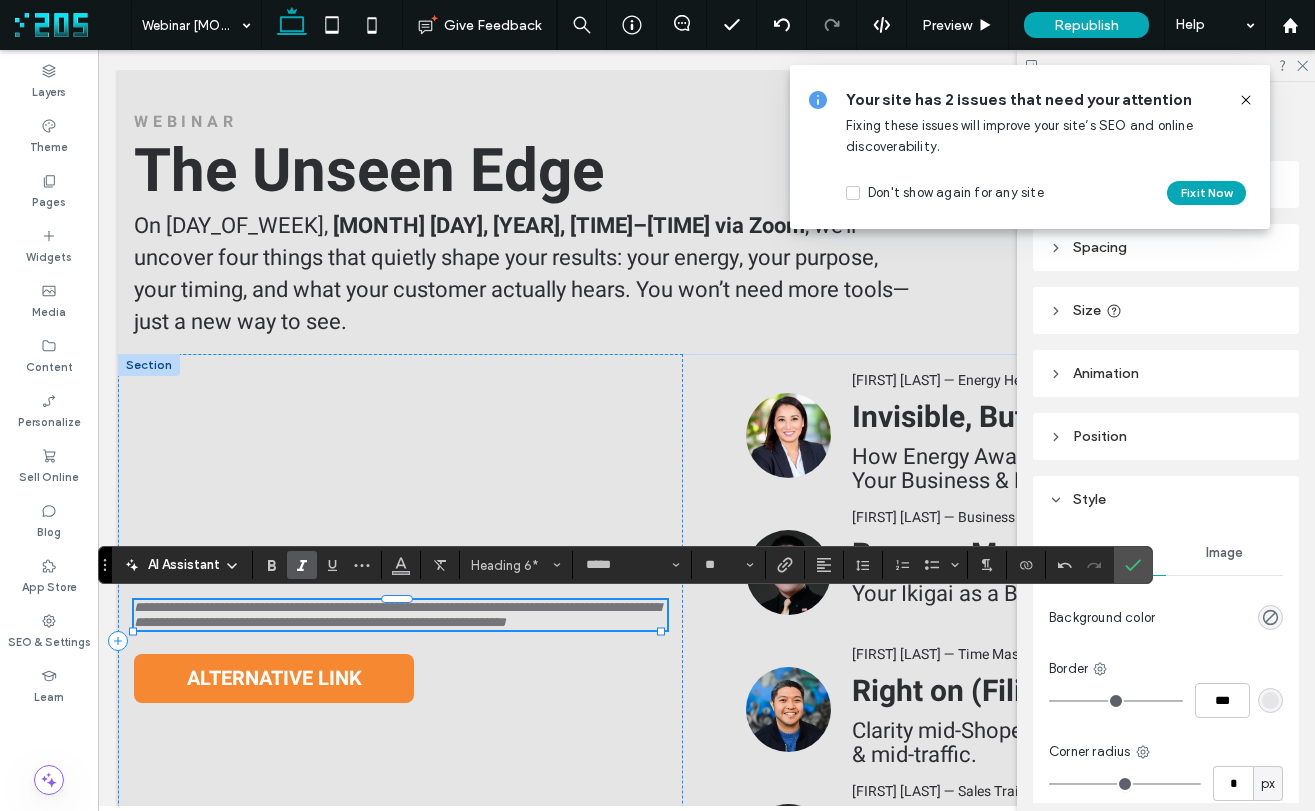 drag, startPoint x: 221, startPoint y: 625, endPoint x: 229, endPoint y: 638, distance: 15.264338 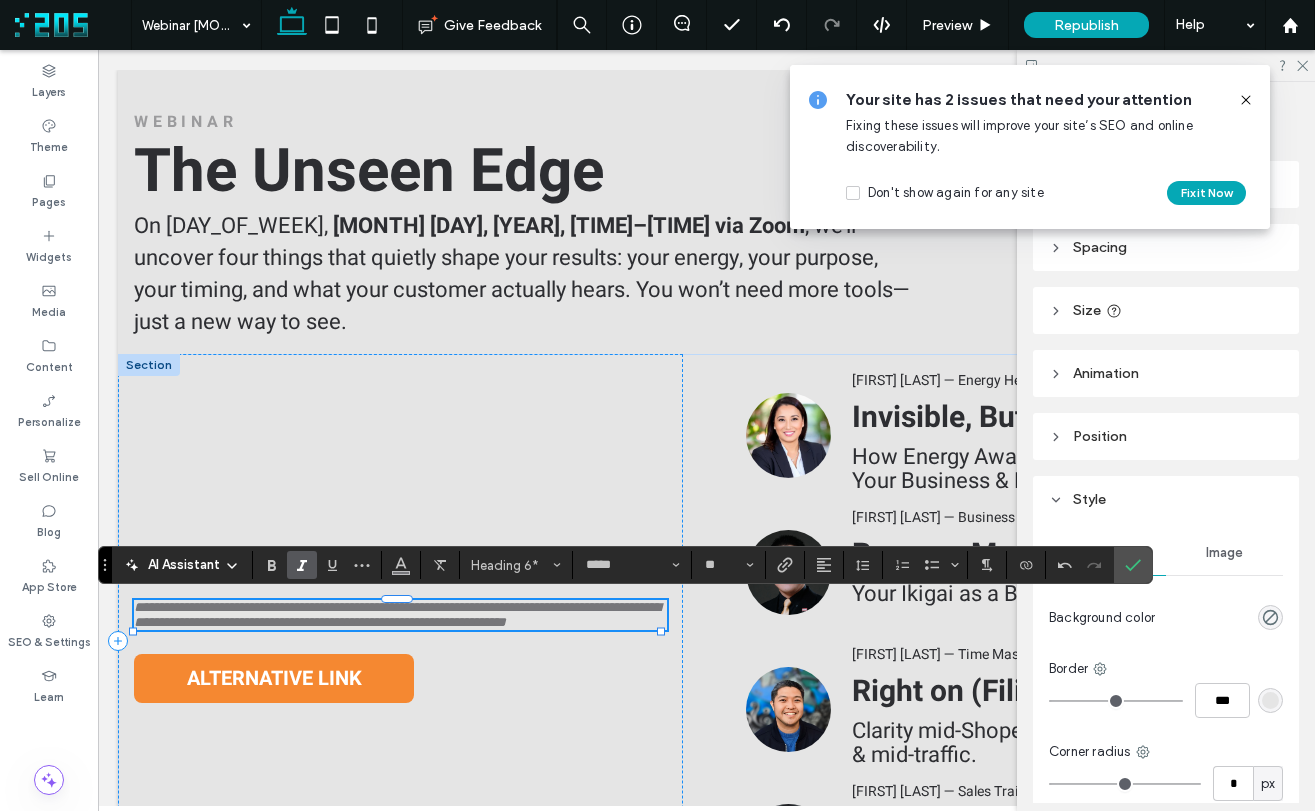 click on "**********" at bounding box center (397, 614) 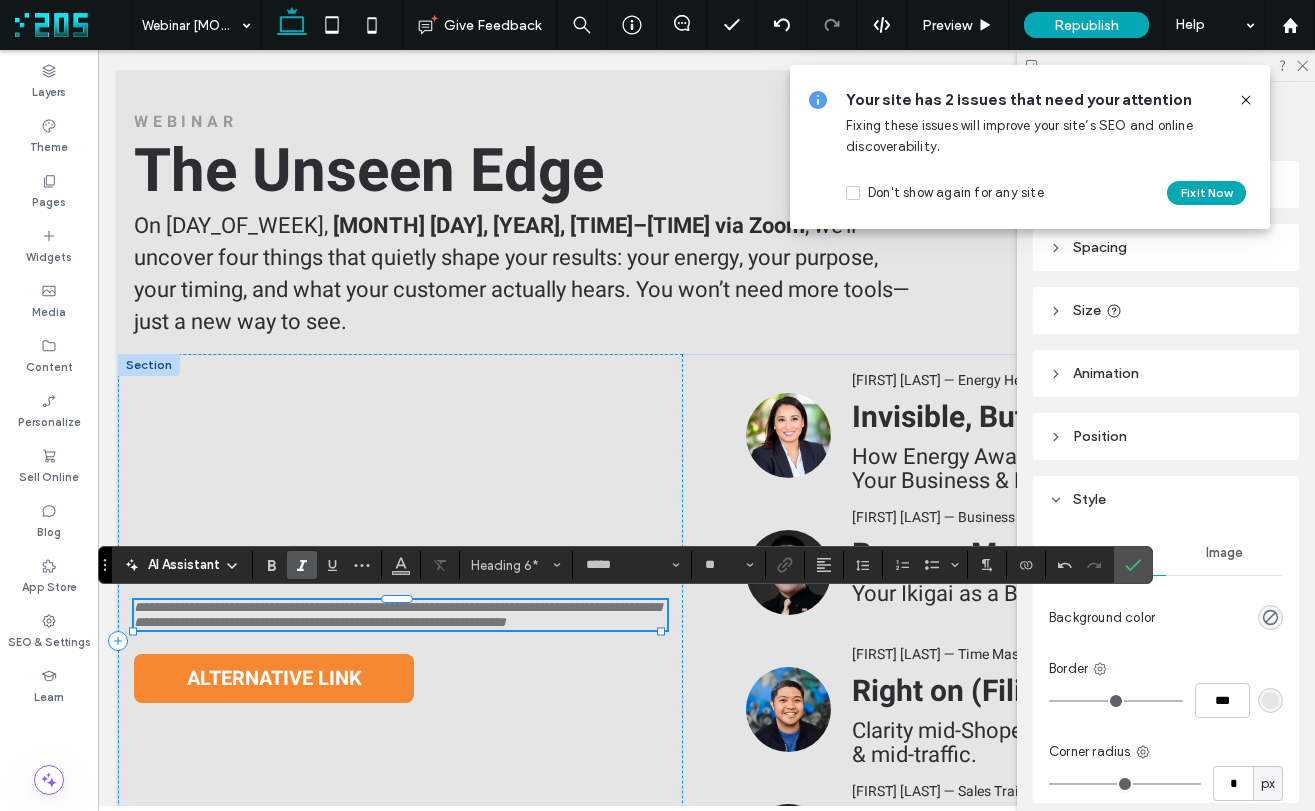 click on "**********" at bounding box center [400, 615] 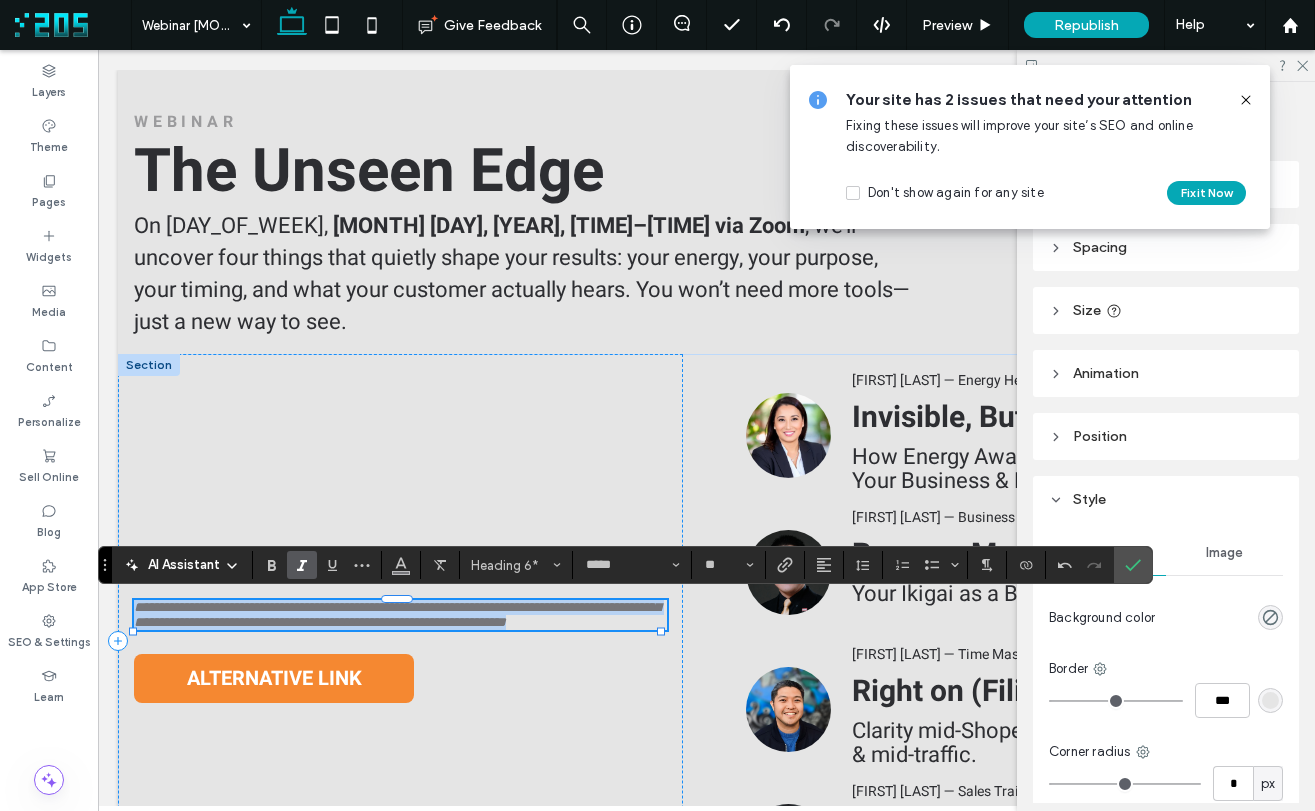 type 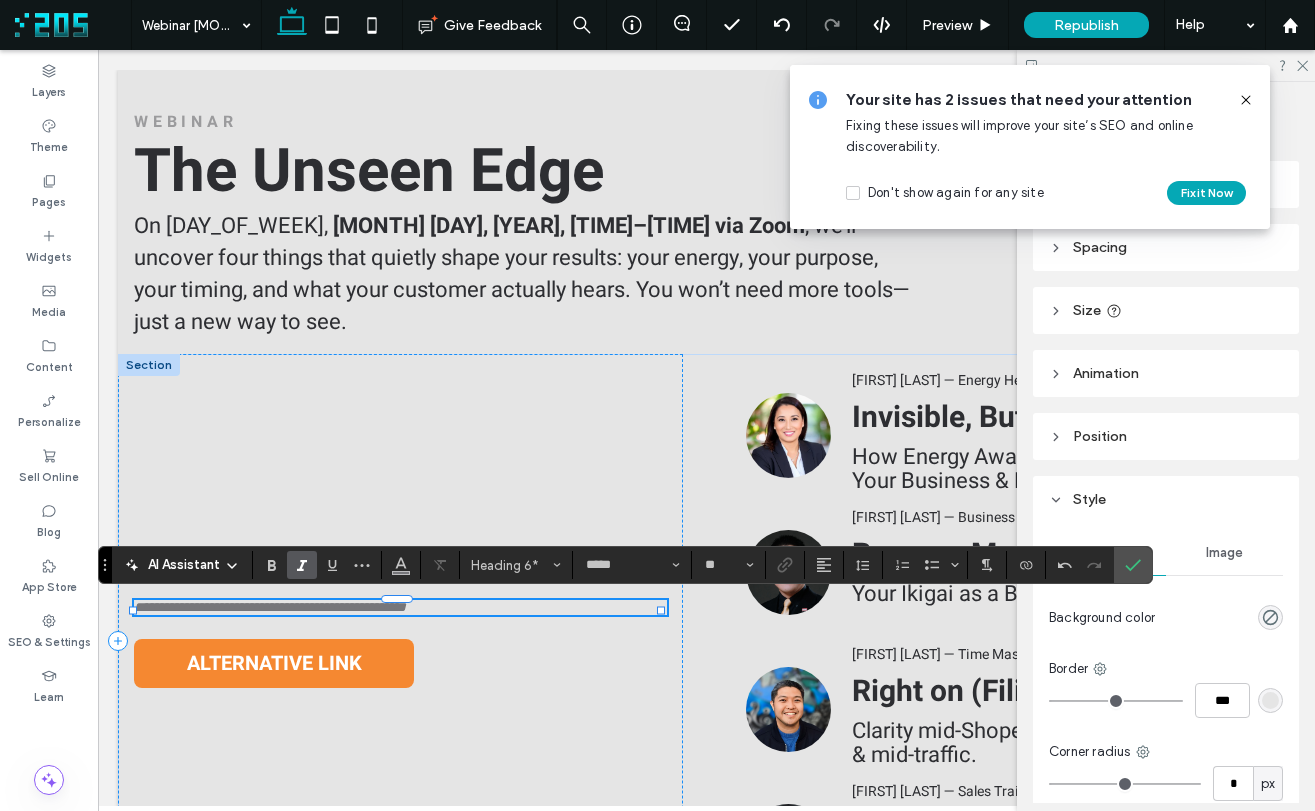 drag, startPoint x: 334, startPoint y: 610, endPoint x: 496, endPoint y: 616, distance: 162.11107 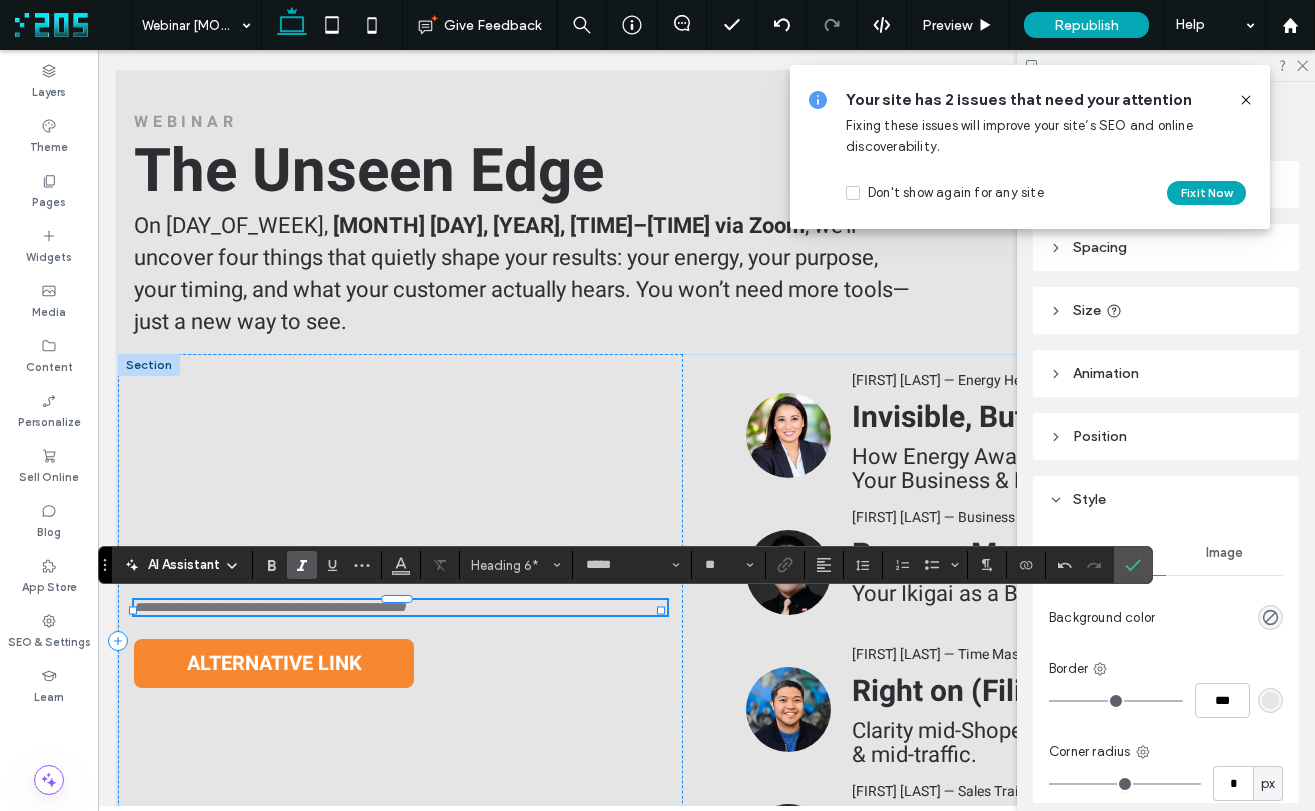 click on "**********" at bounding box center [400, 607] 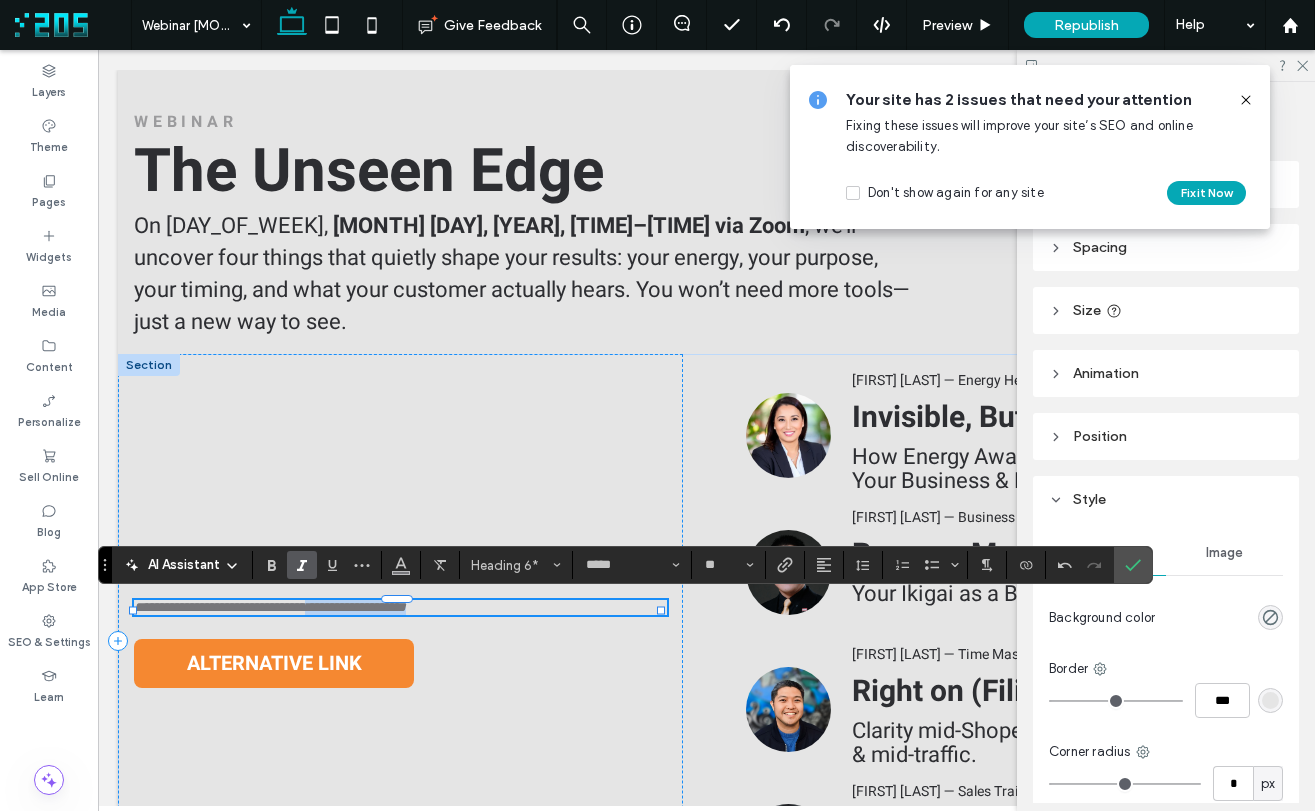 drag, startPoint x: 464, startPoint y: 613, endPoint x: 332, endPoint y: 616, distance: 132.03409 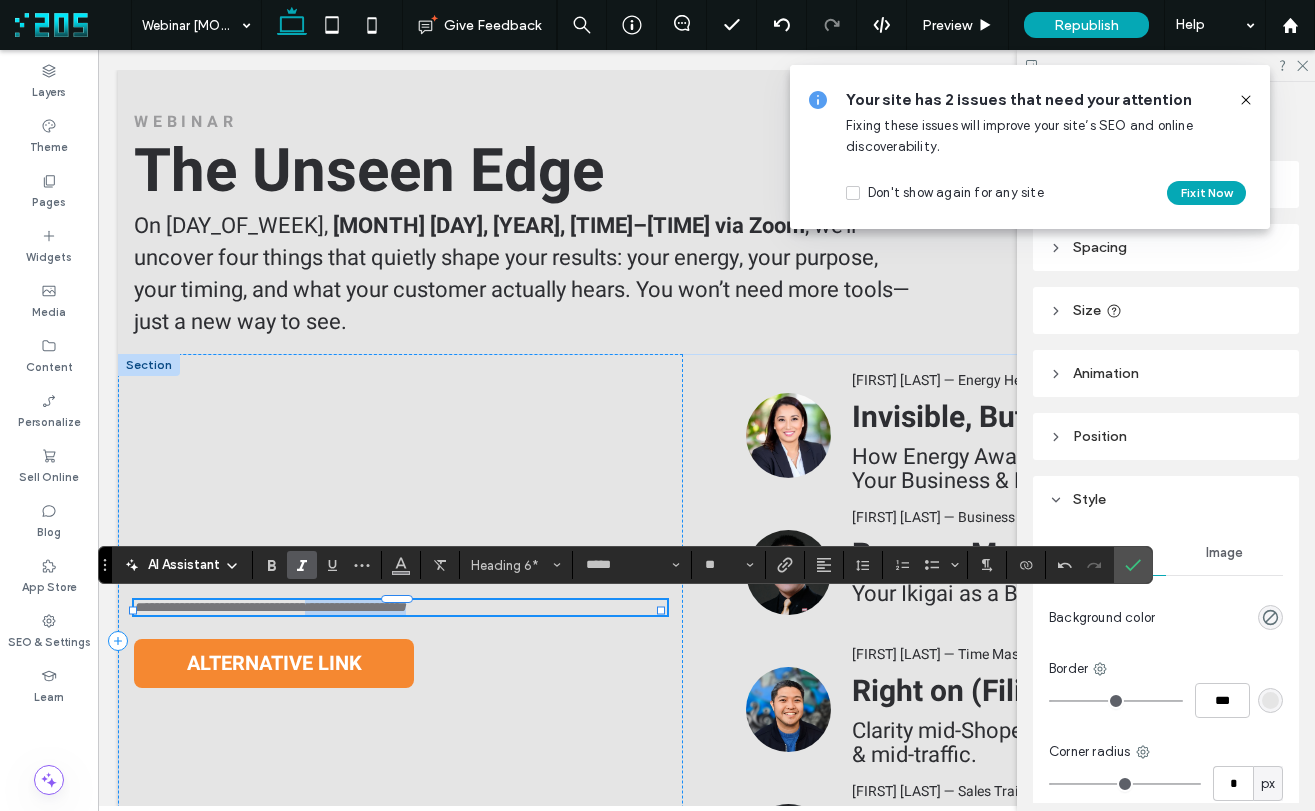click on "**********" at bounding box center [400, 607] 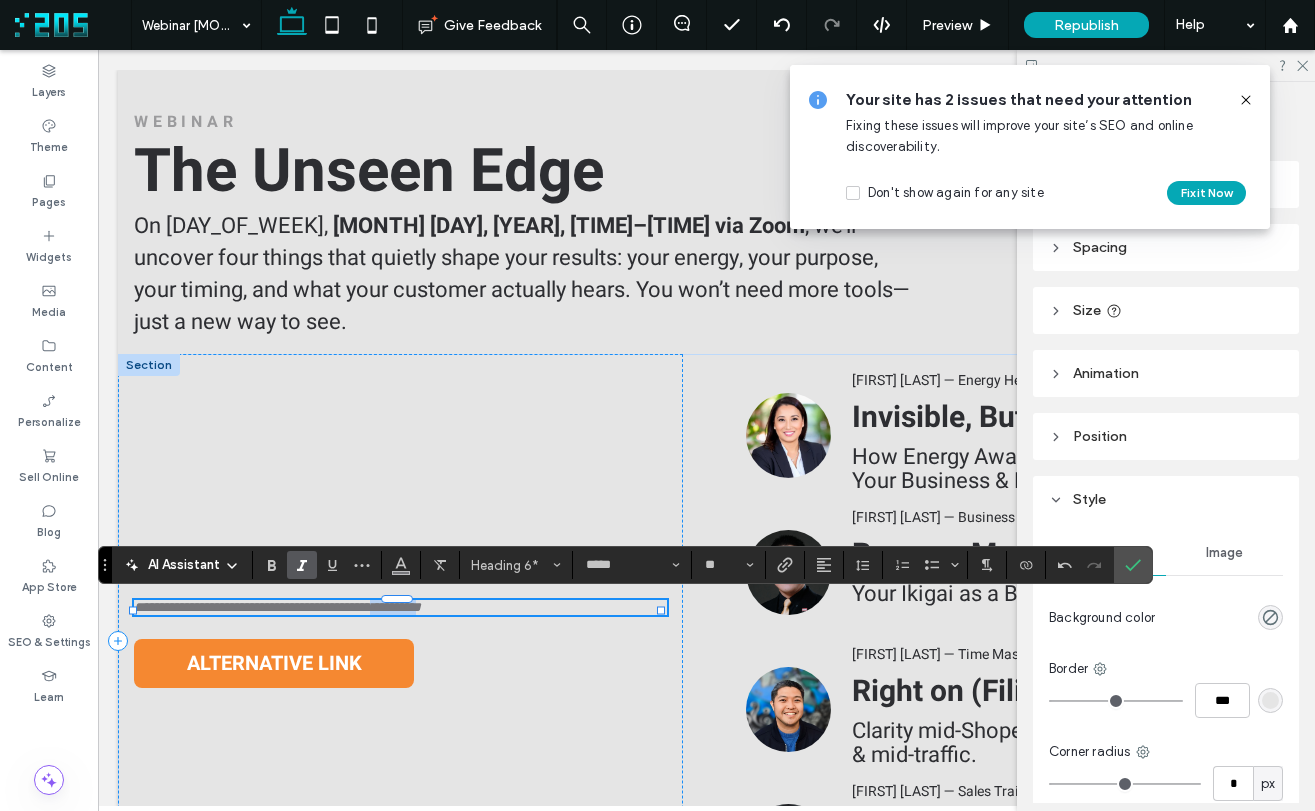 drag, startPoint x: 404, startPoint y: 612, endPoint x: 451, endPoint y: 614, distance: 47.042534 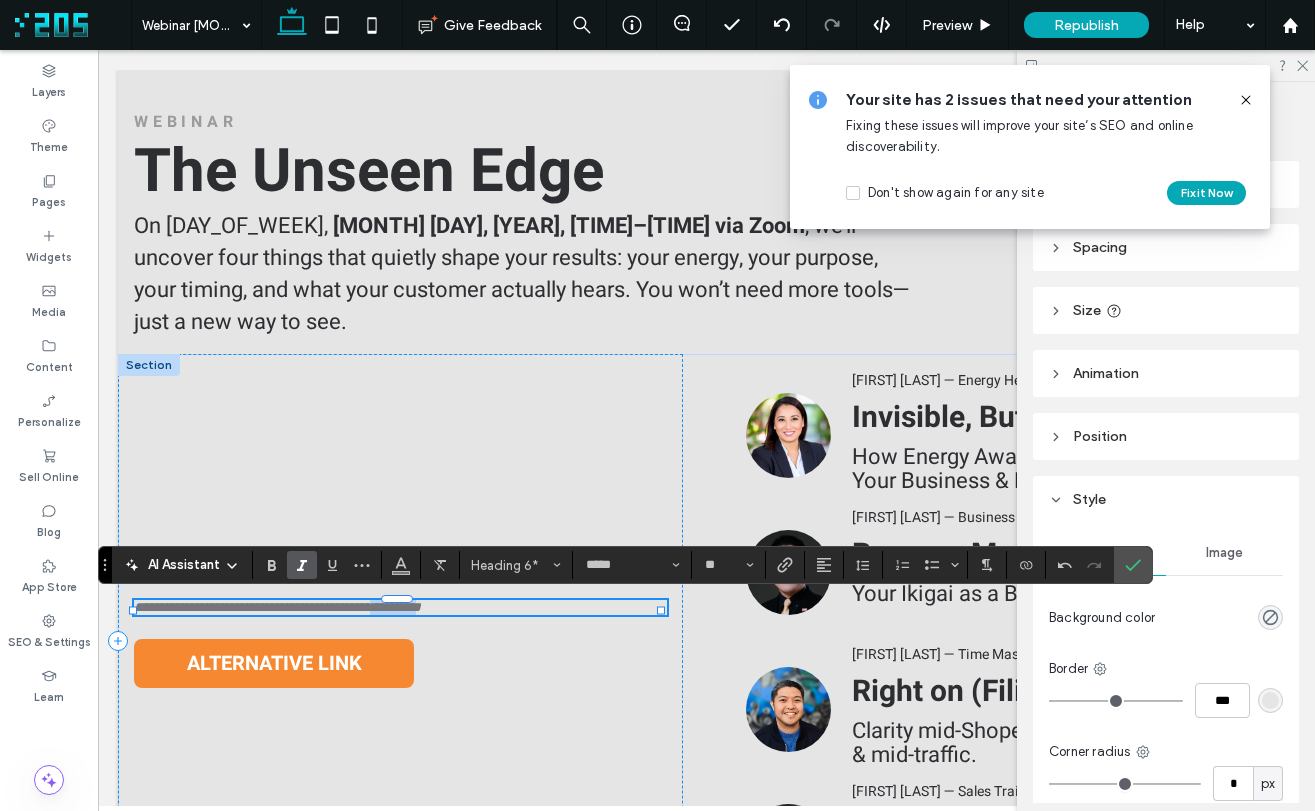 click on "**********" at bounding box center [277, 607] 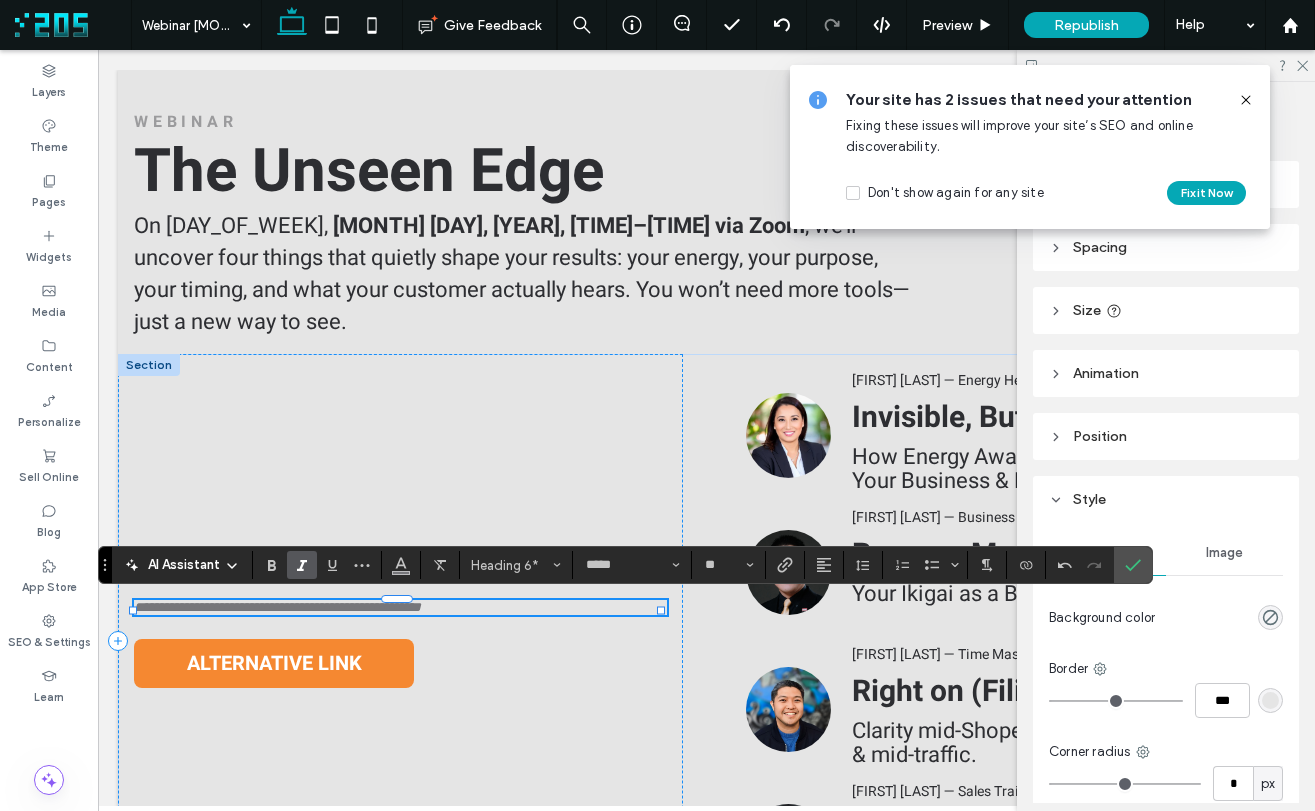 click on "**********" at bounding box center [400, 607] 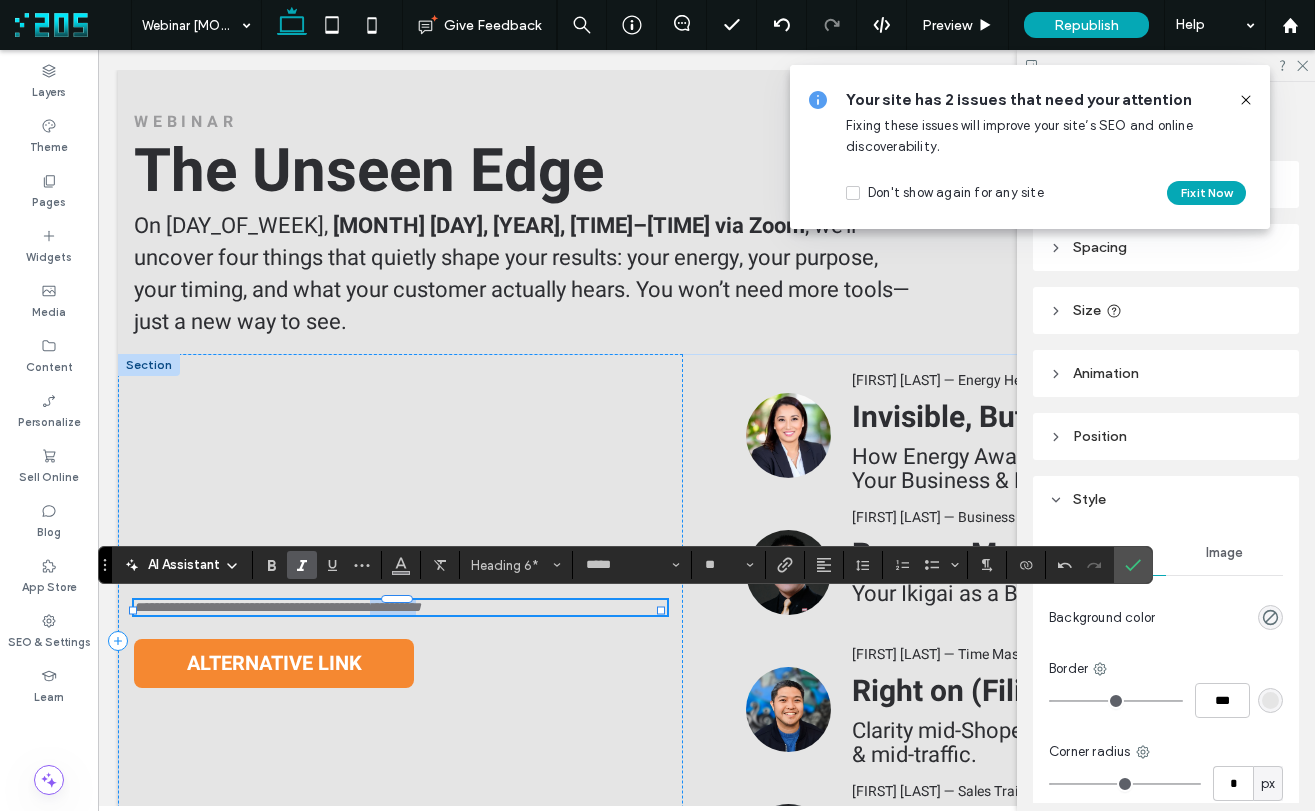 drag, startPoint x: 451, startPoint y: 608, endPoint x: 405, endPoint y: 609, distance: 46.010868 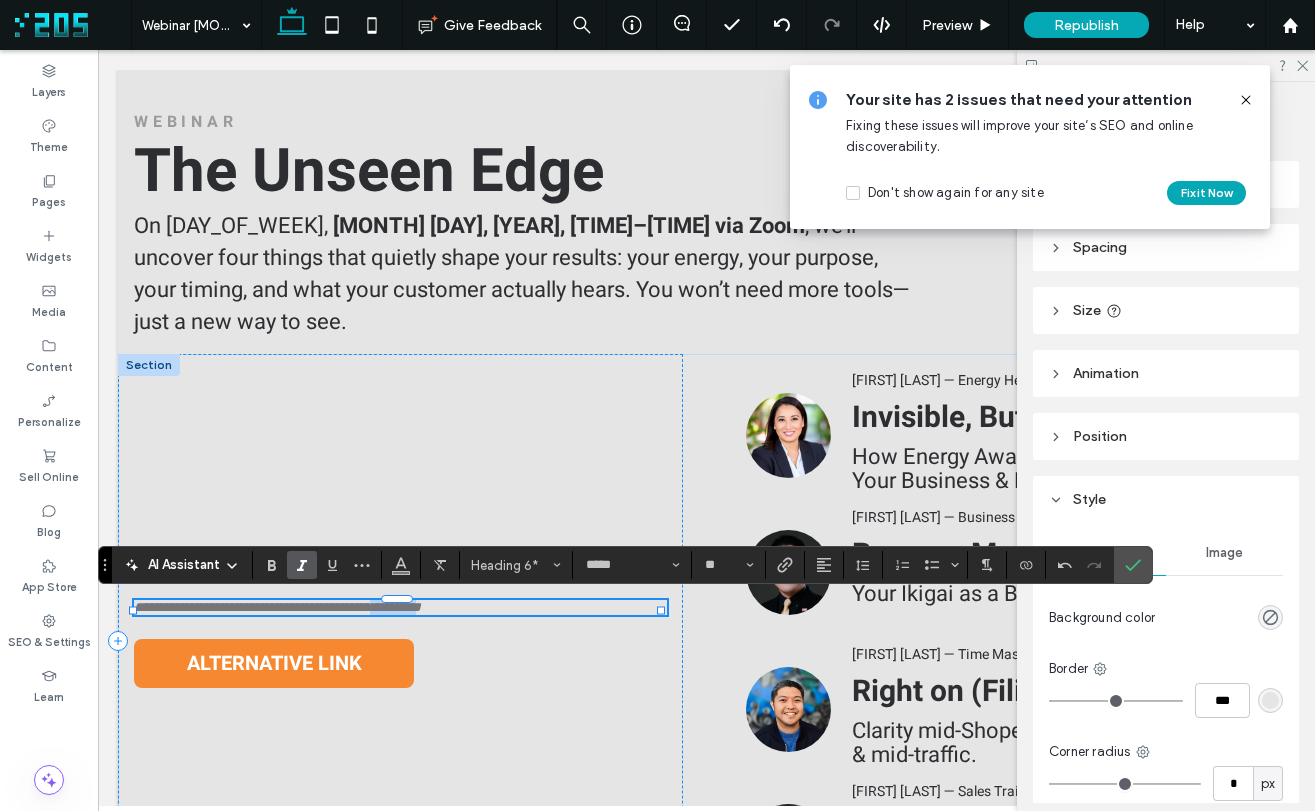 click on "**********" at bounding box center [277, 607] 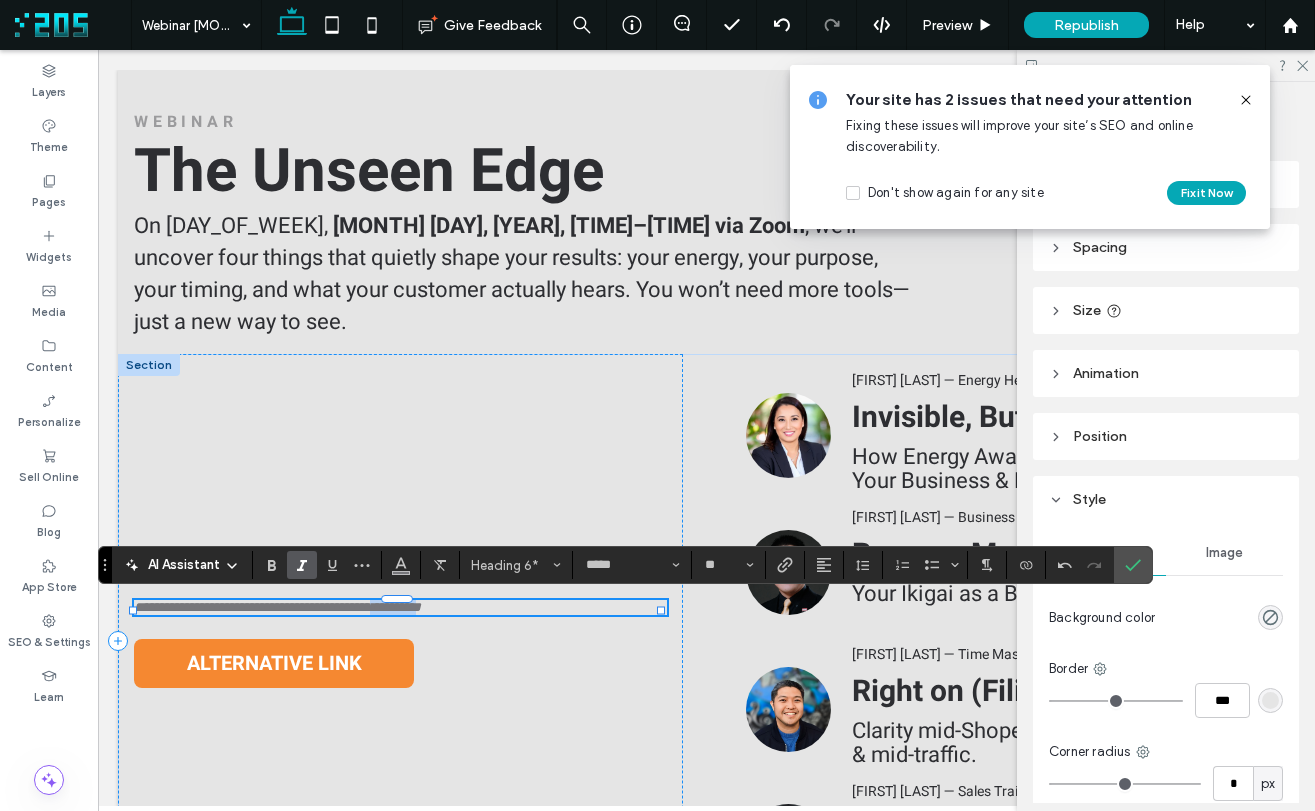 drag, startPoint x: 404, startPoint y: 610, endPoint x: 630, endPoint y: 610, distance: 226 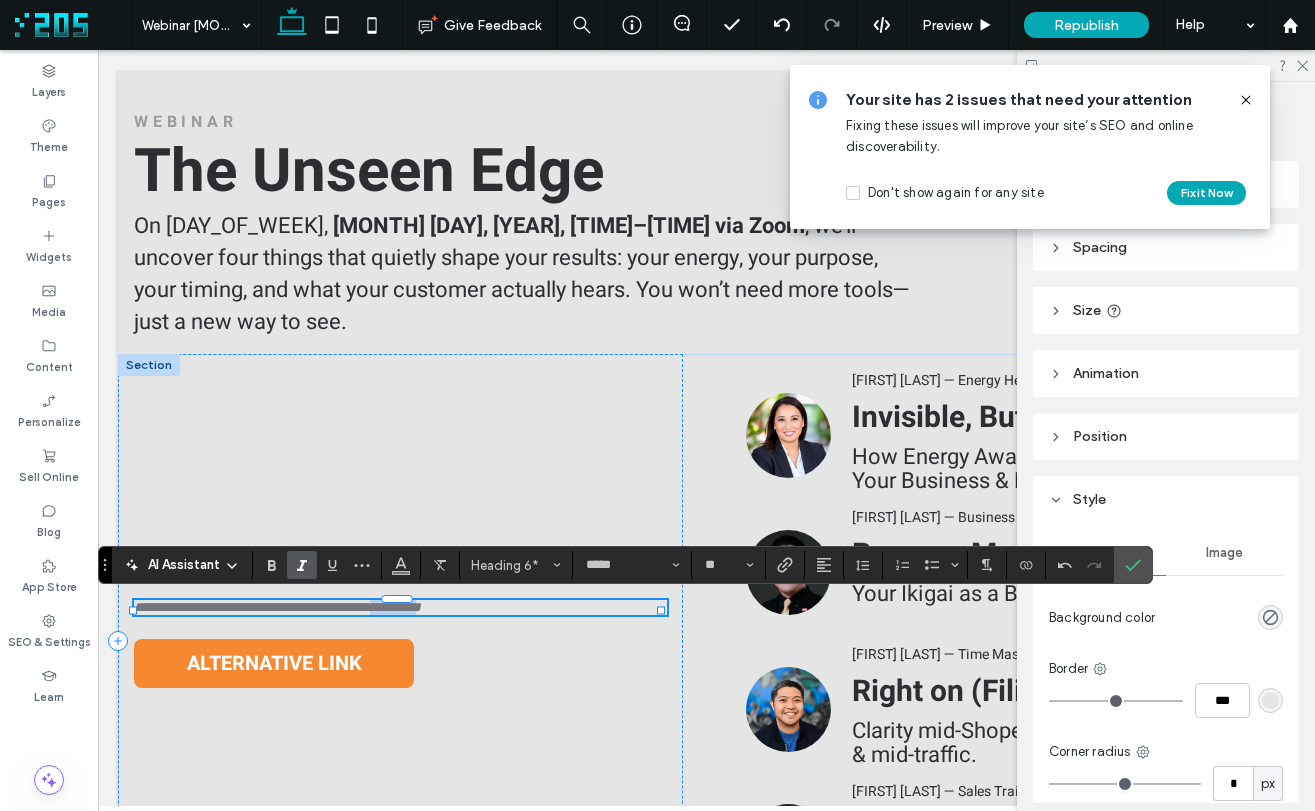 click on "**********" at bounding box center [277, 607] 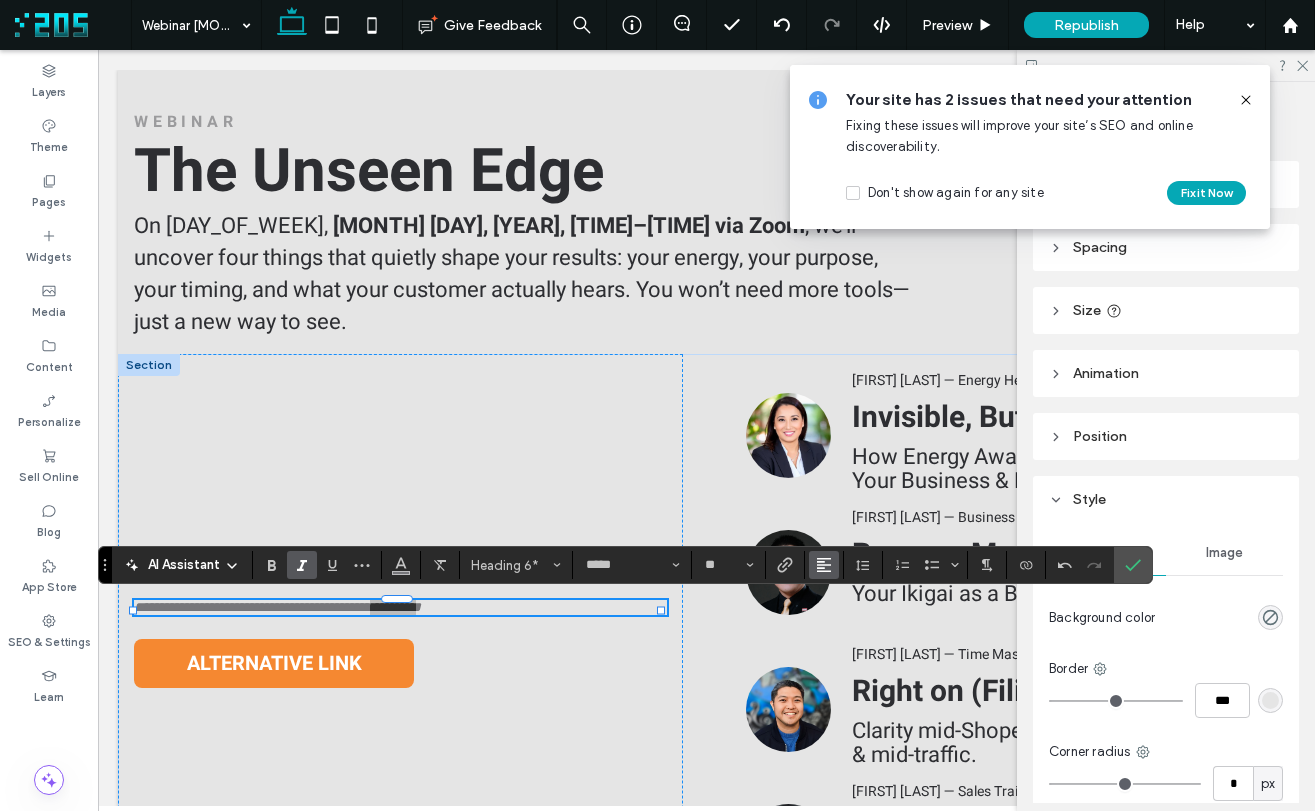 click 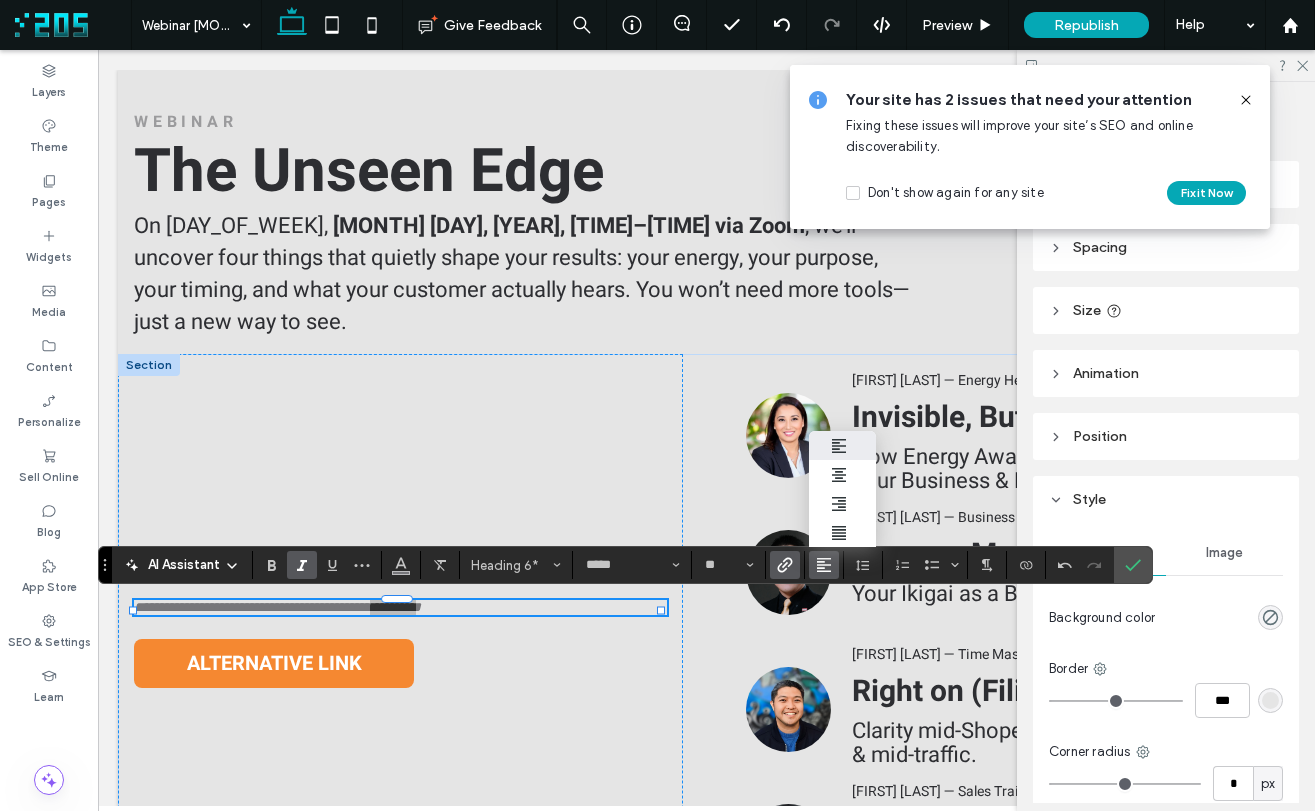 click 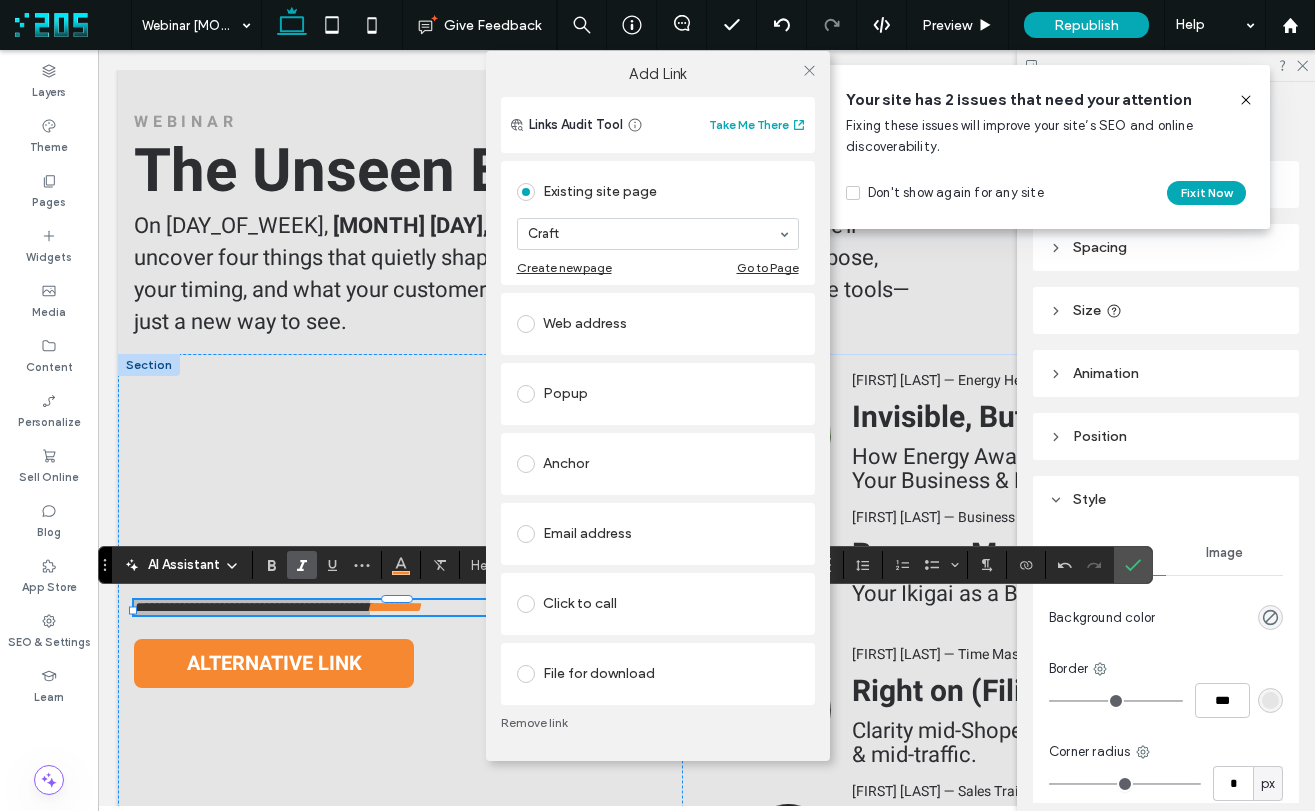 click on "Web address" at bounding box center [658, 324] 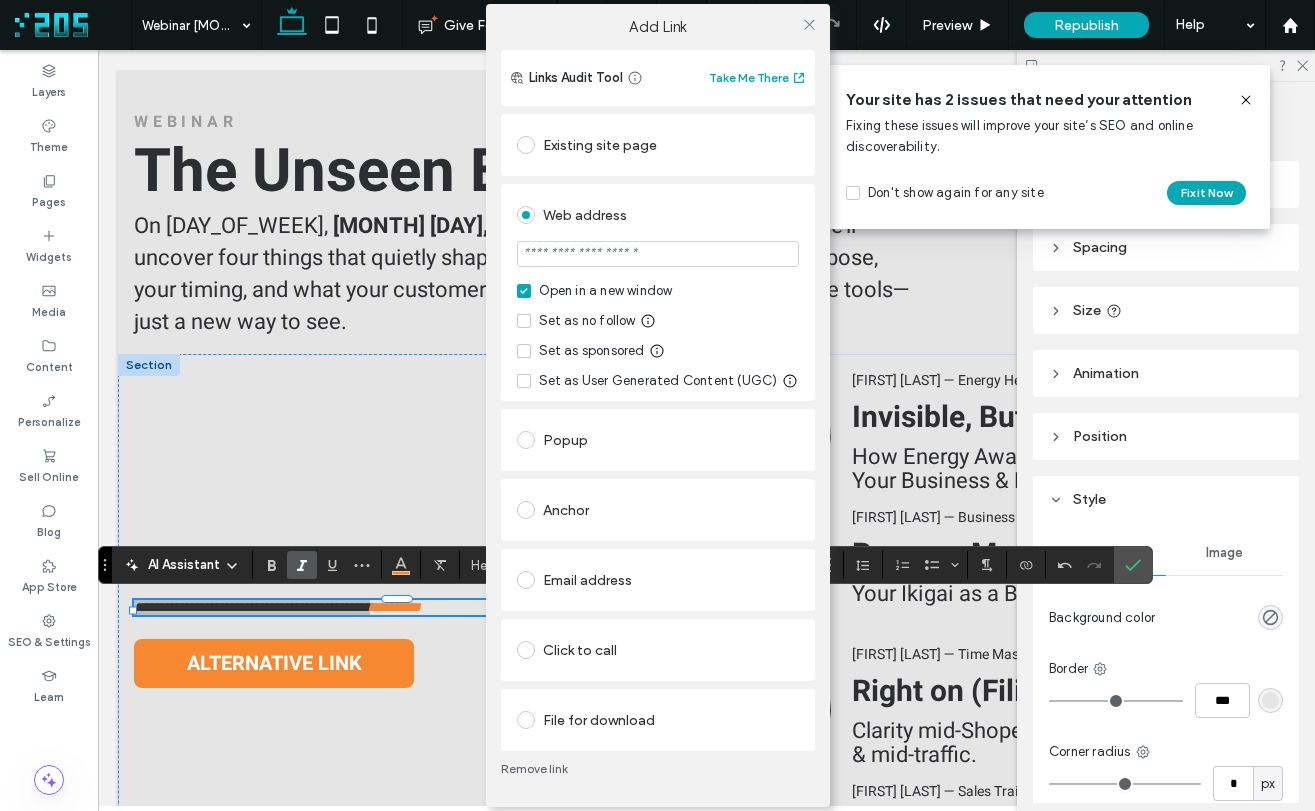 click at bounding box center (658, 254) 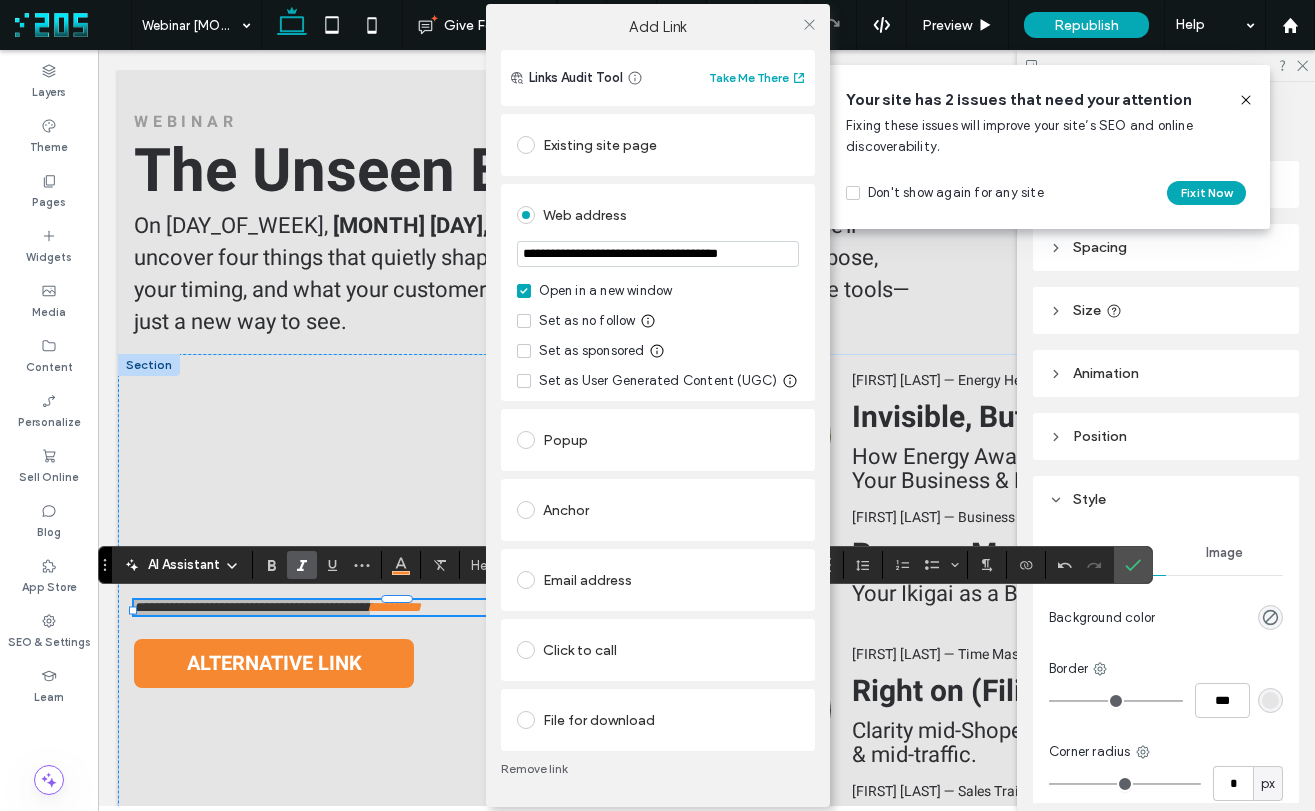 scroll, scrollTop: 0, scrollLeft: 5, axis: horizontal 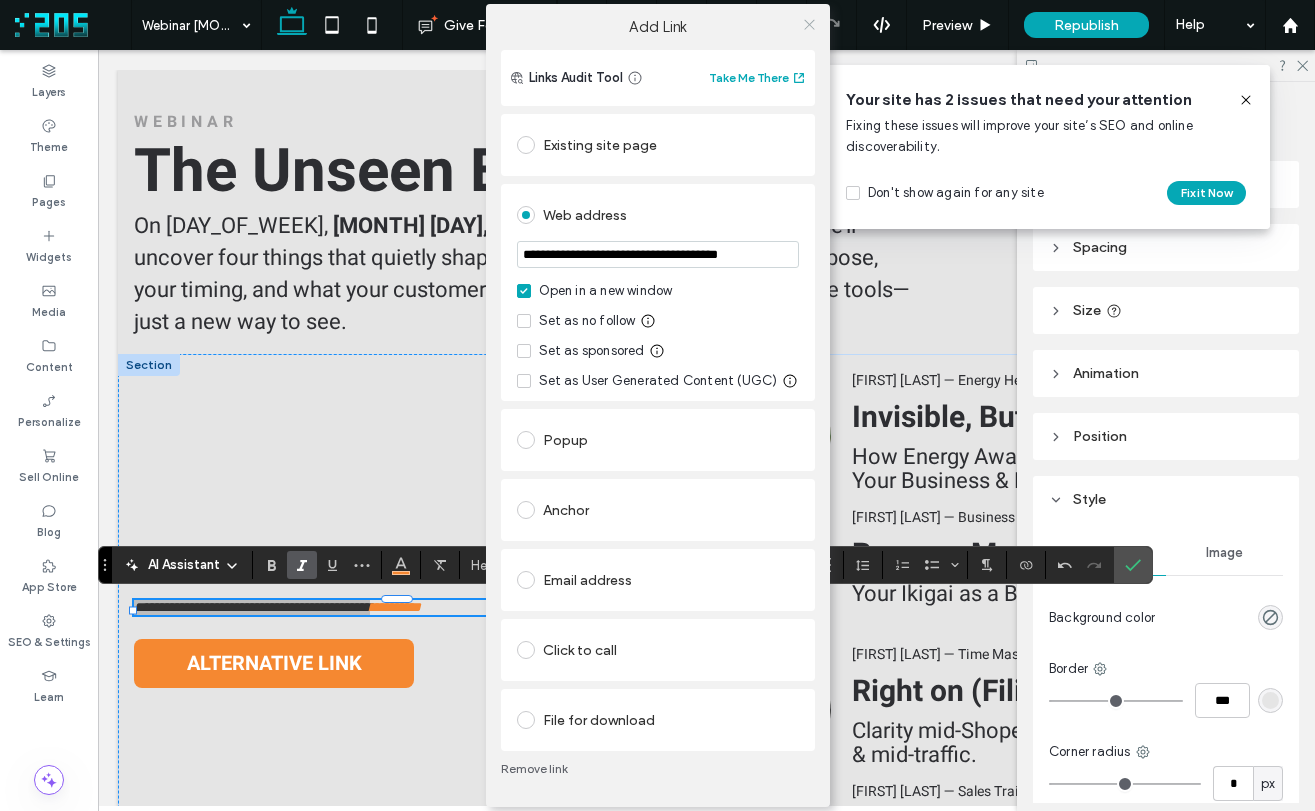 type on "**********" 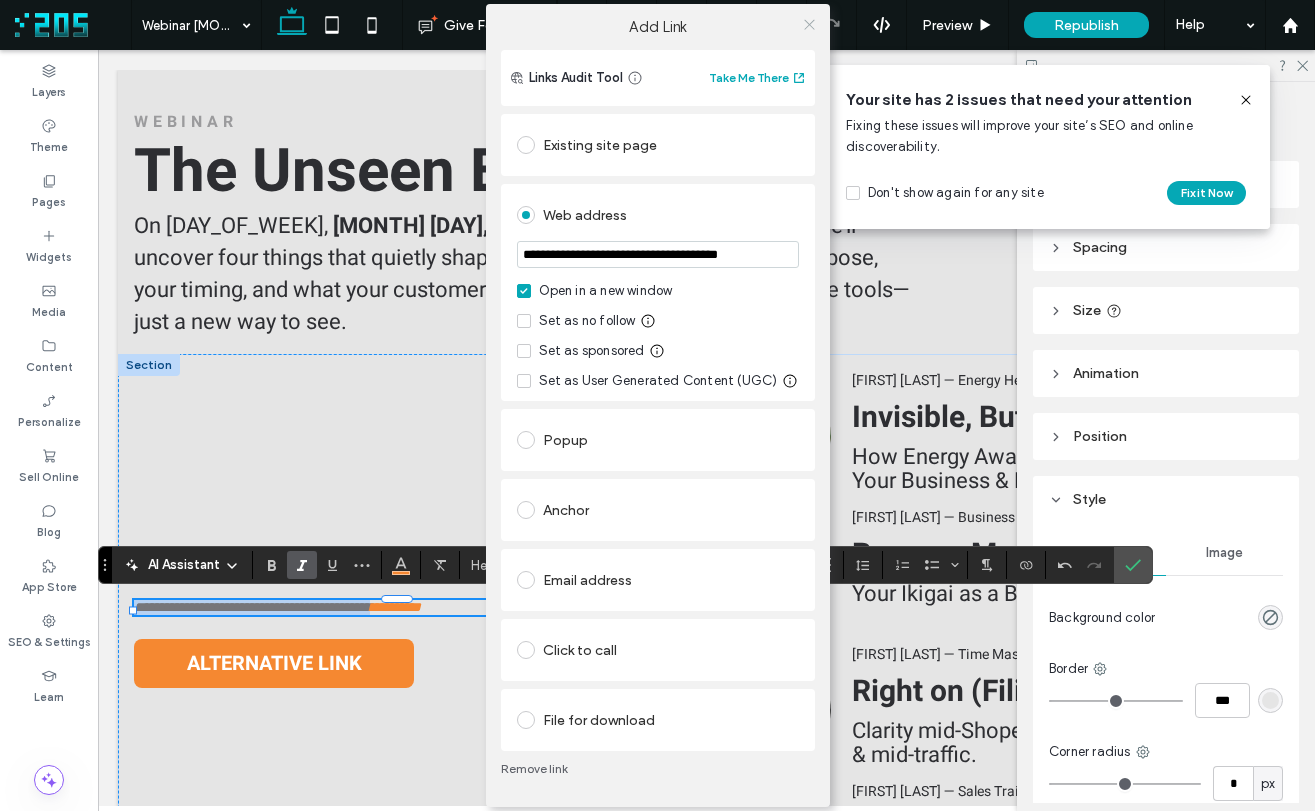 scroll, scrollTop: 0, scrollLeft: 0, axis: both 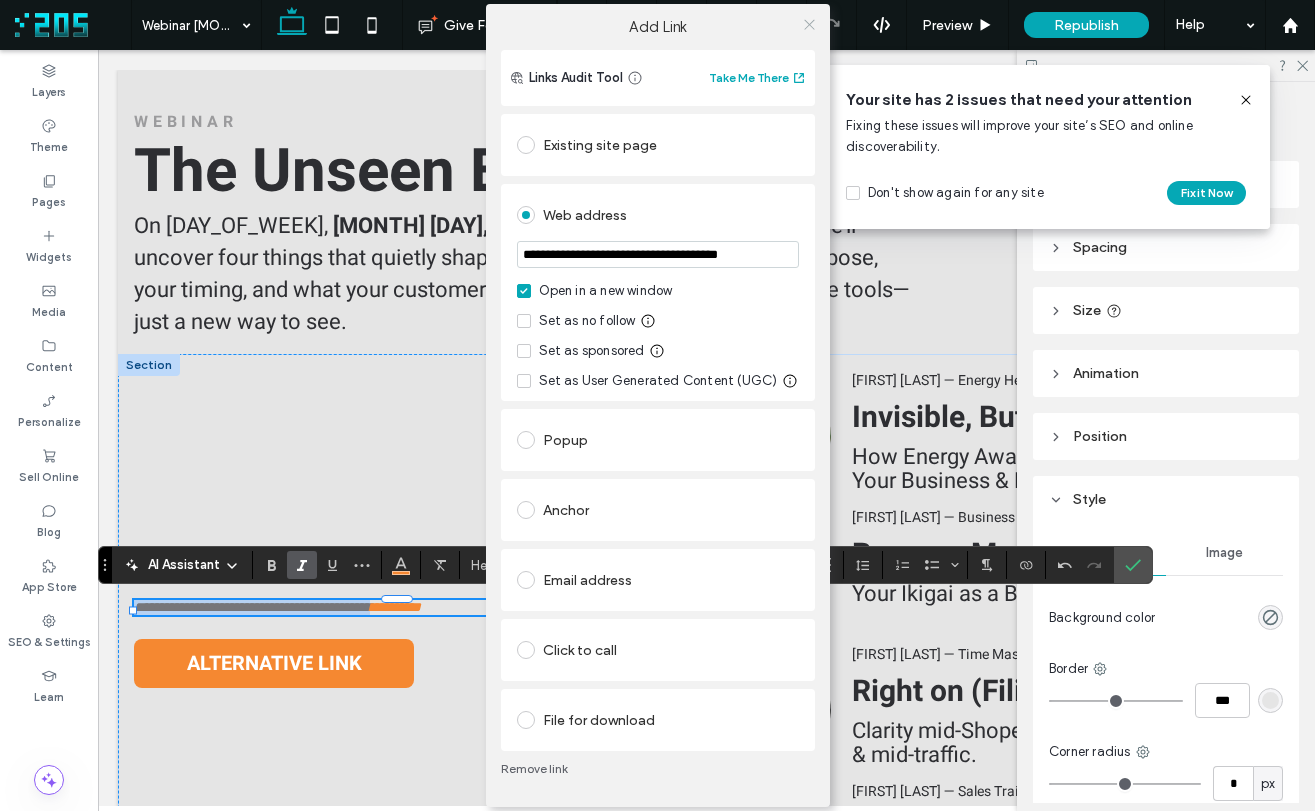 click 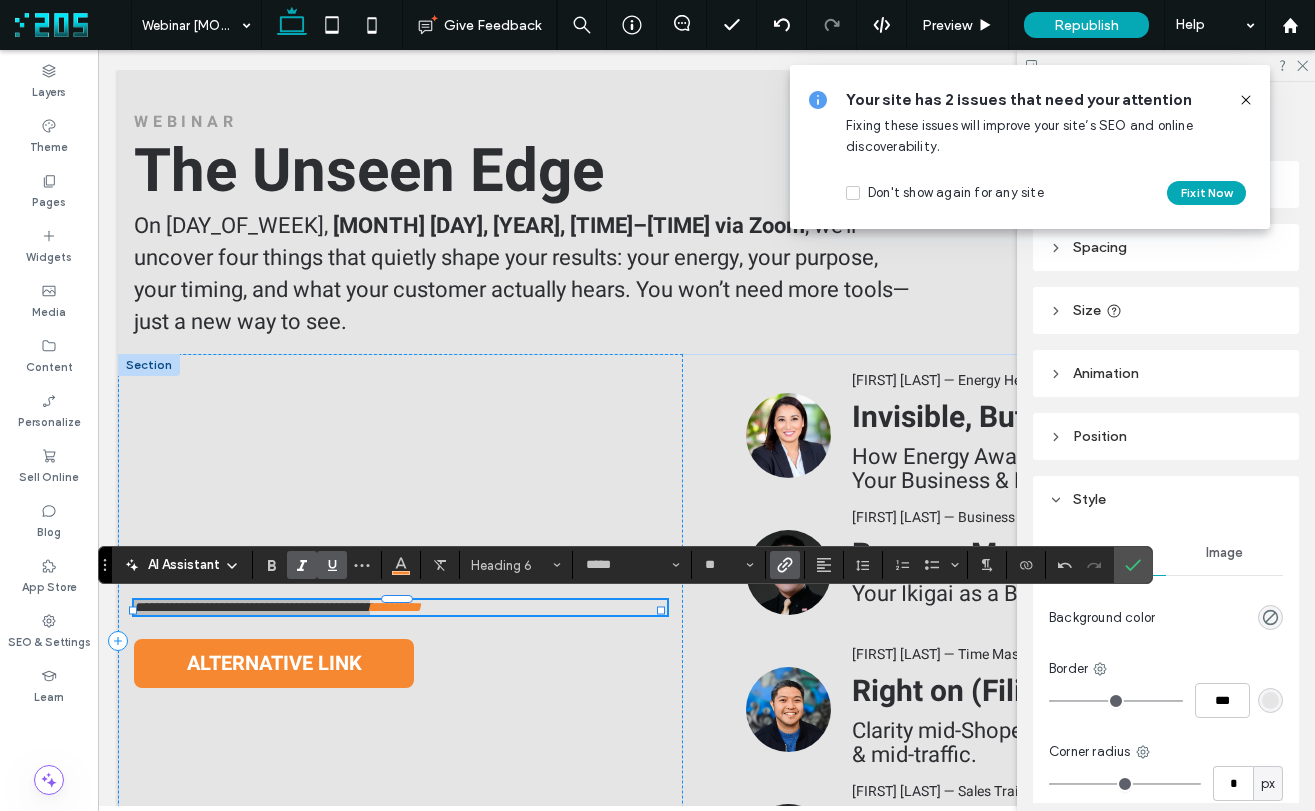 click 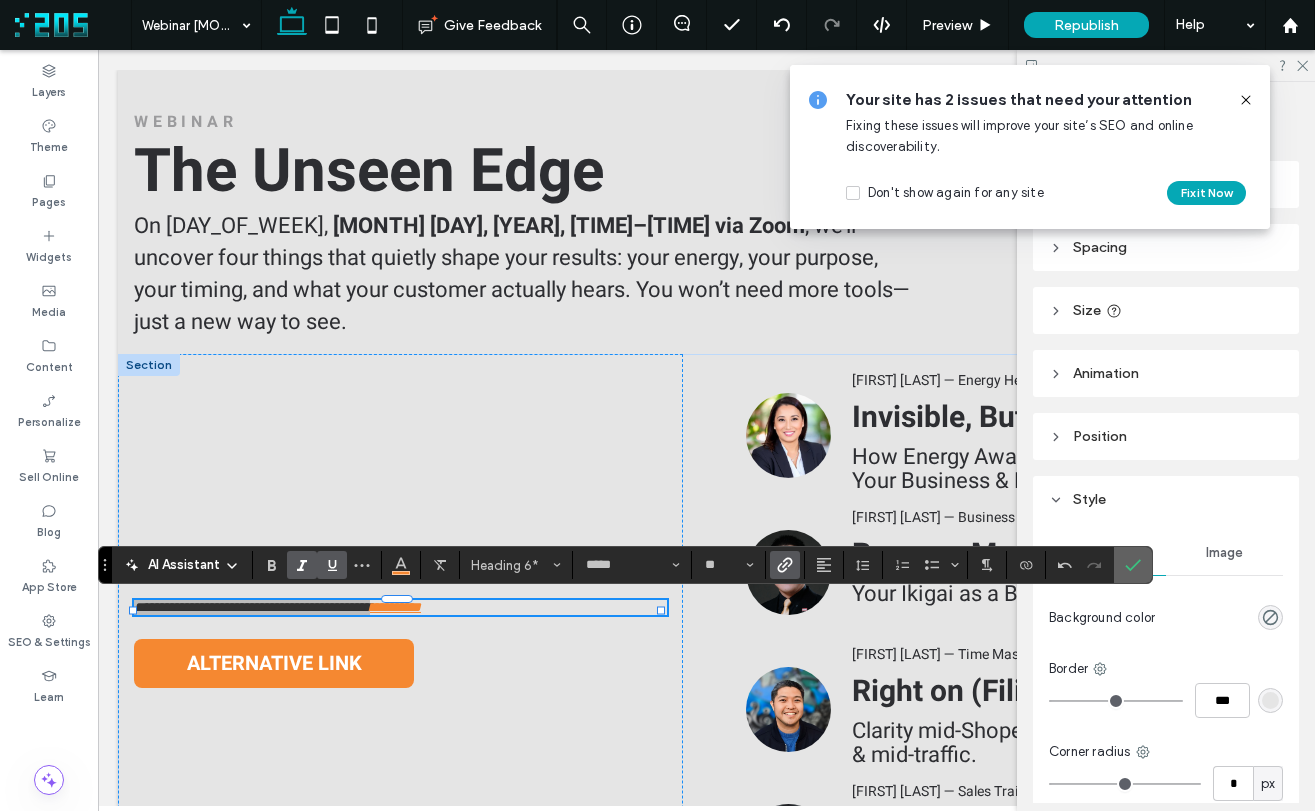 click 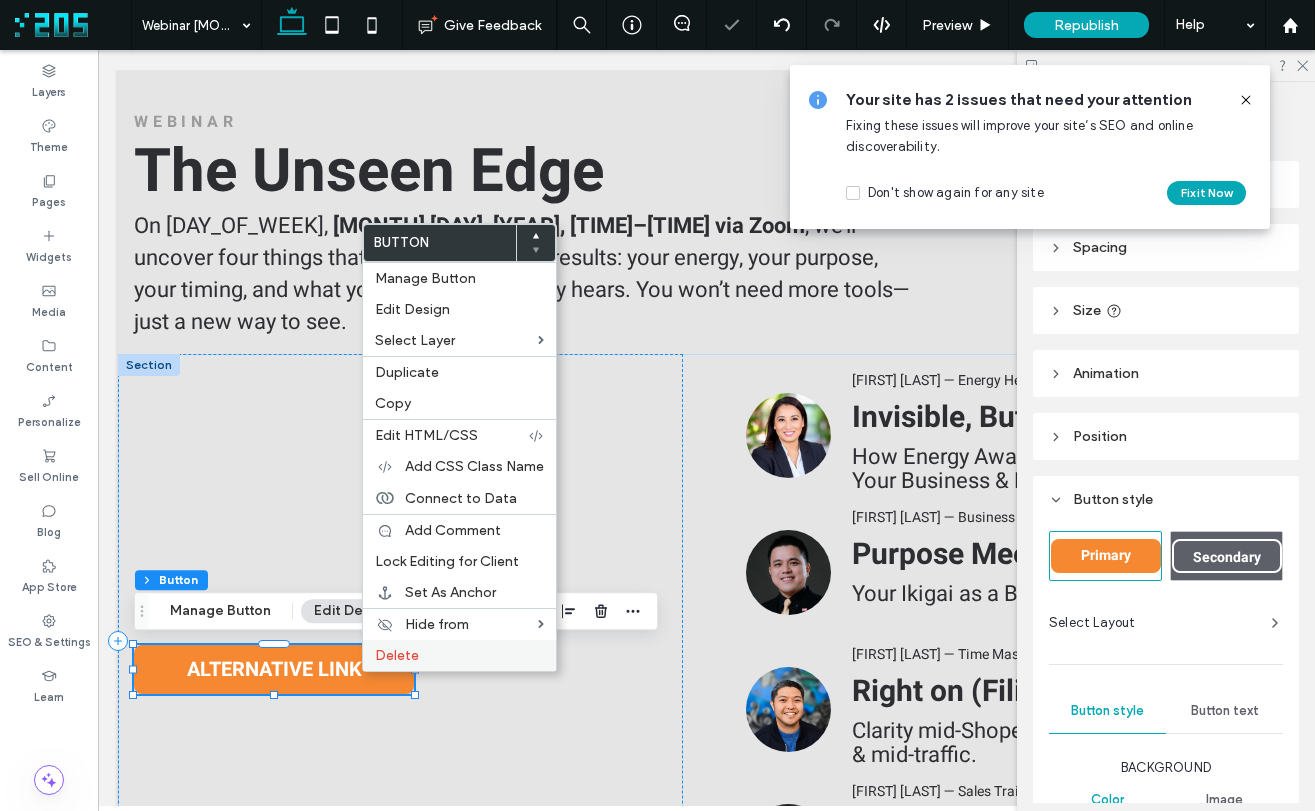 click on "Delete" at bounding box center [397, 655] 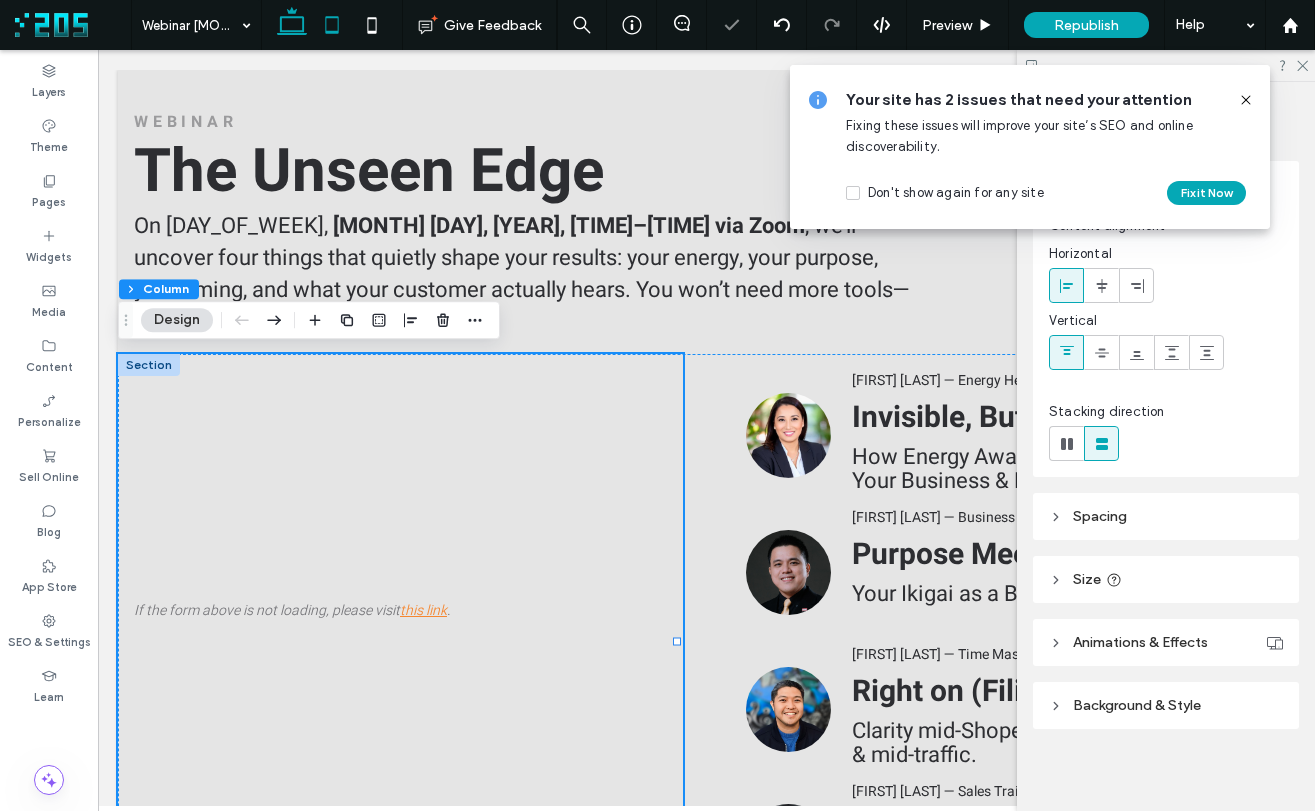 click 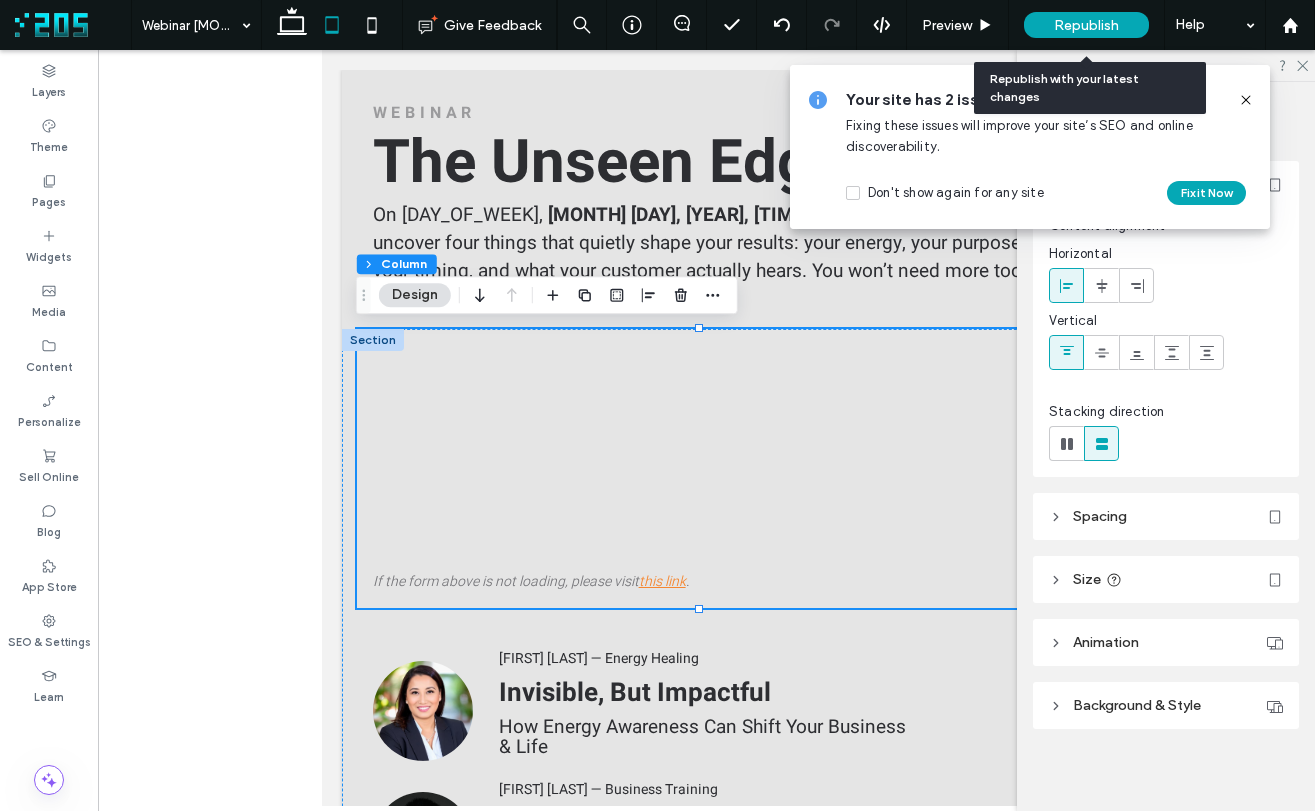 click on "Republish" at bounding box center [1086, 25] 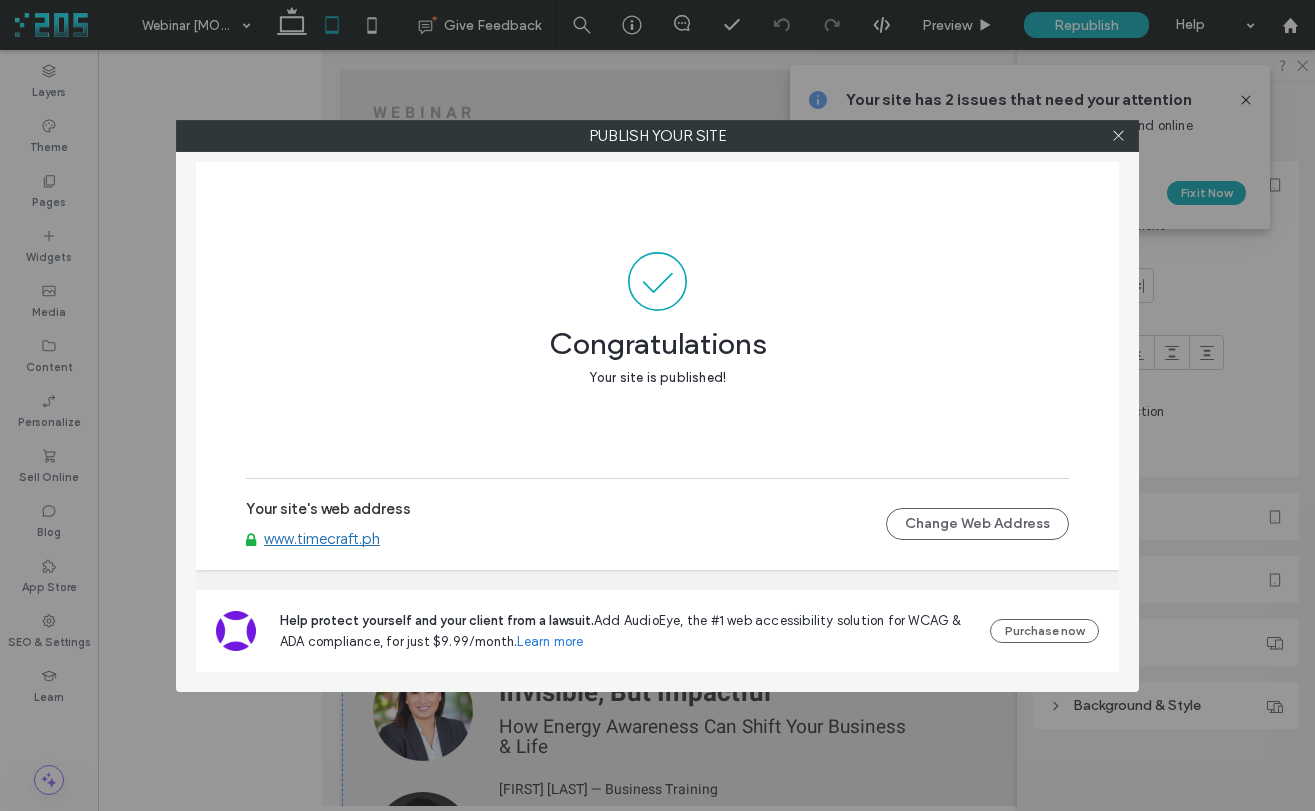 drag, startPoint x: 1122, startPoint y: 137, endPoint x: 1159, endPoint y: 129, distance: 37.85499 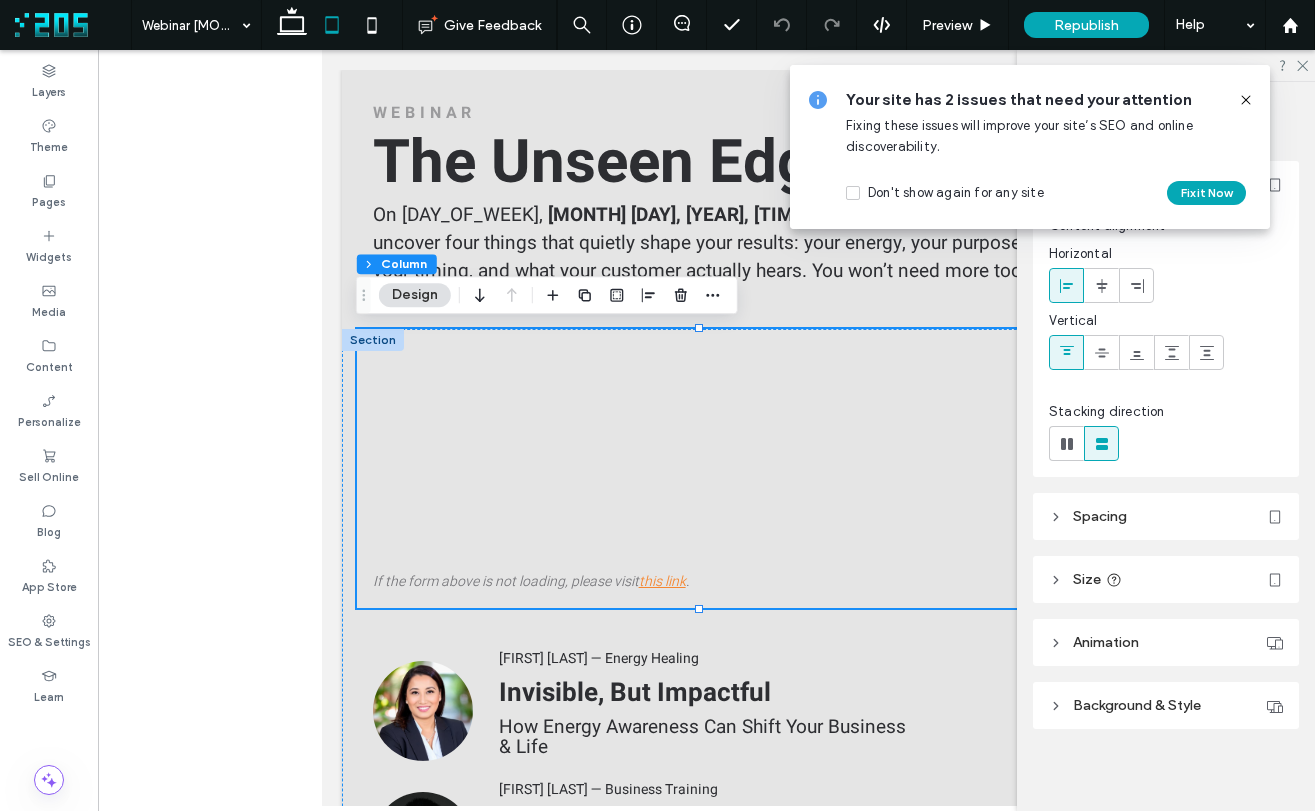 click 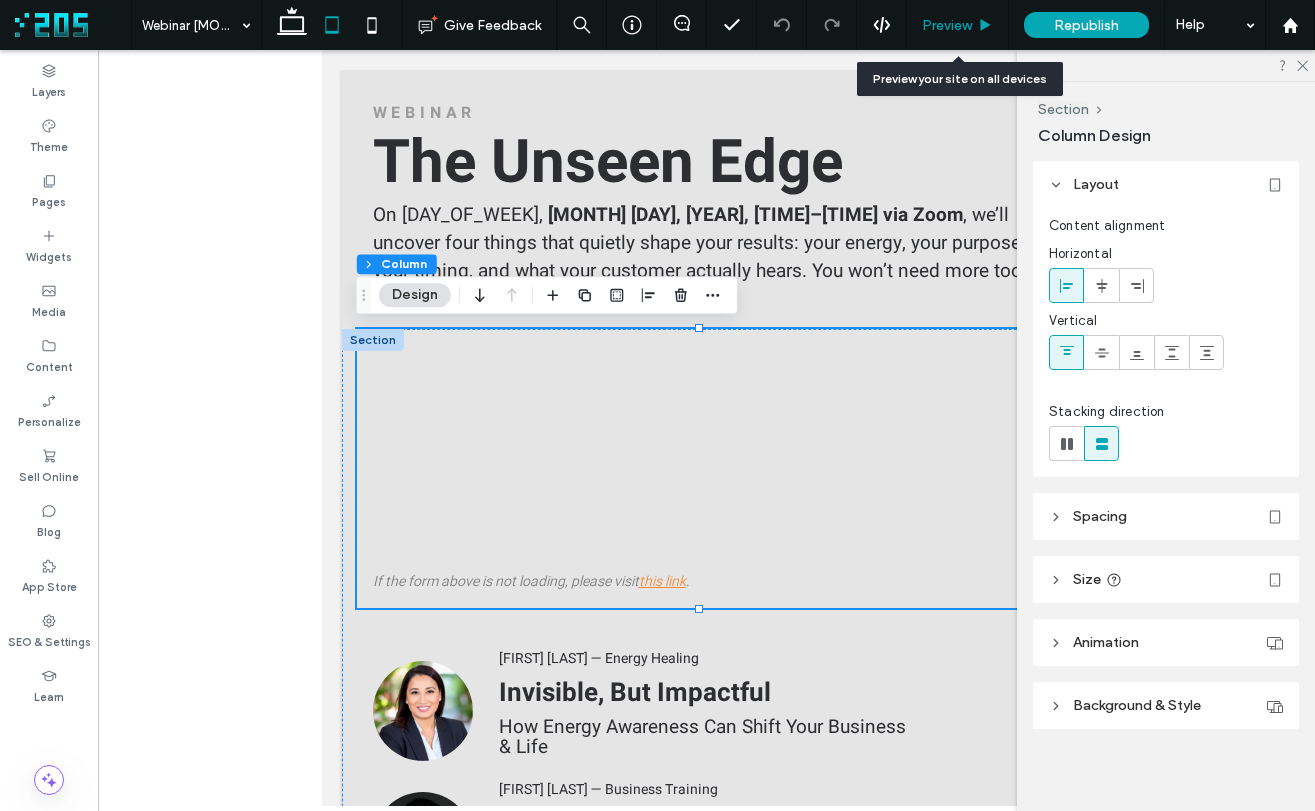 click on "Preview" at bounding box center [947, 25] 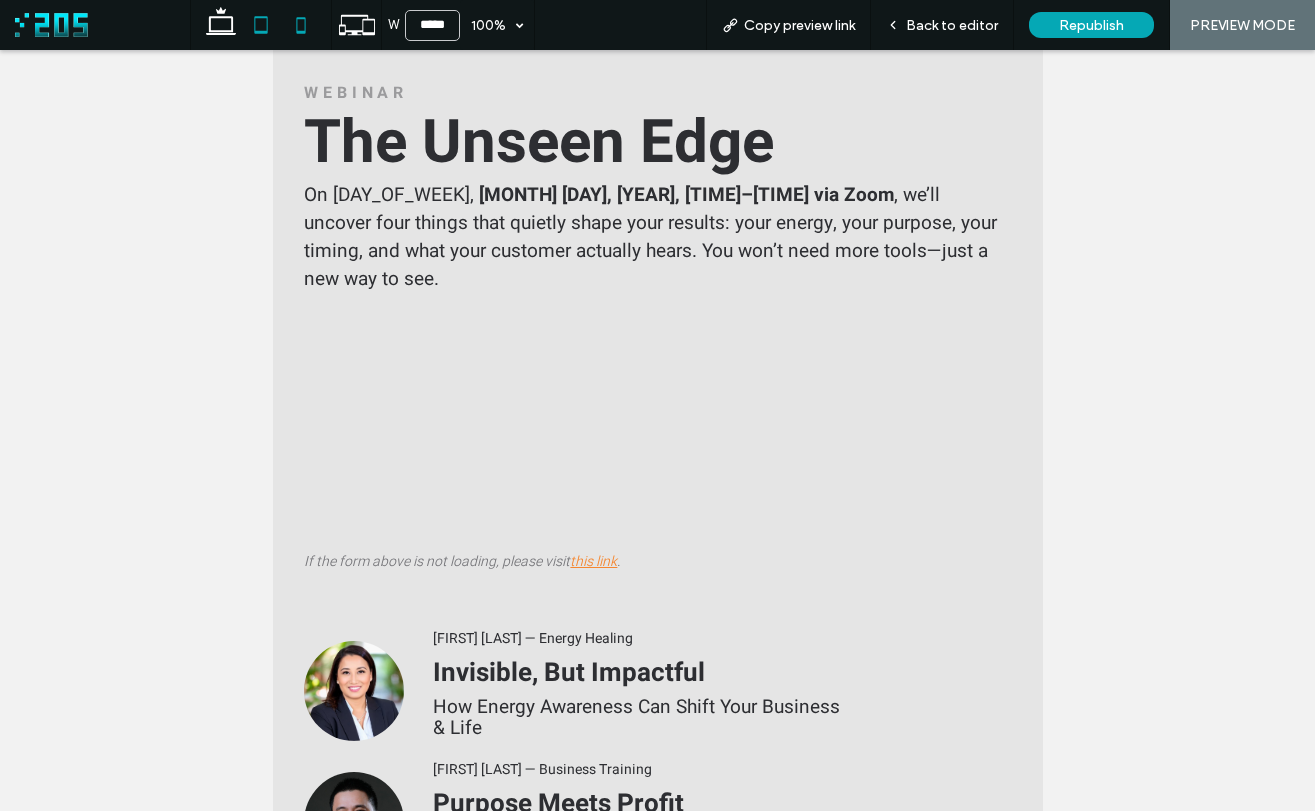 click 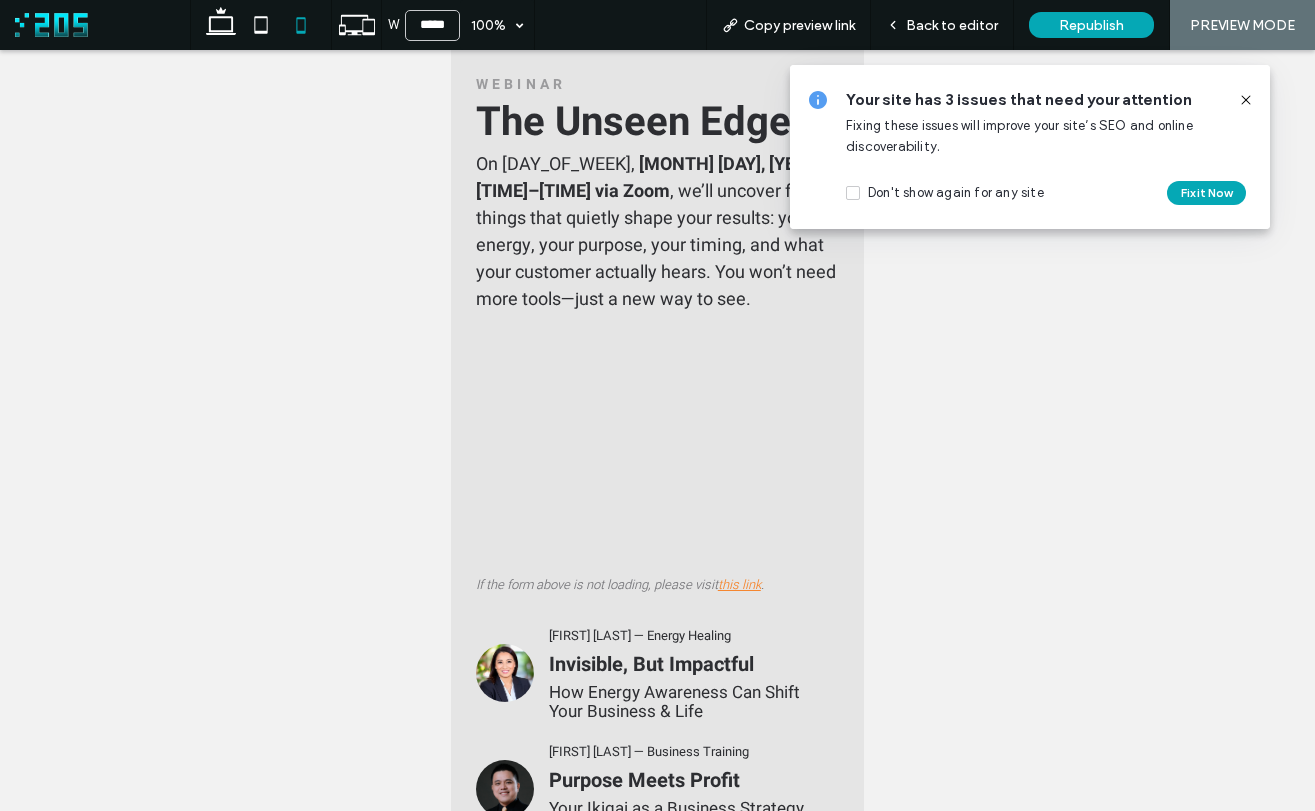 click 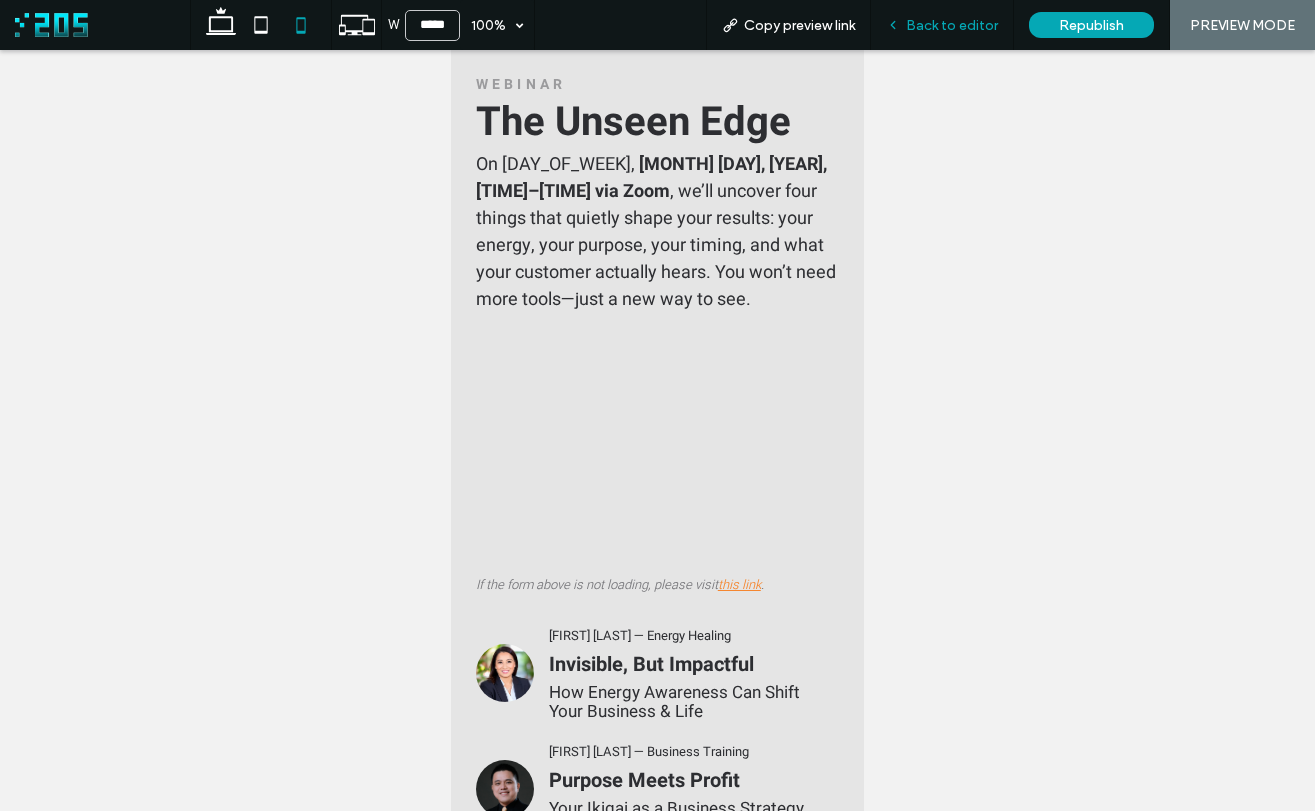 click 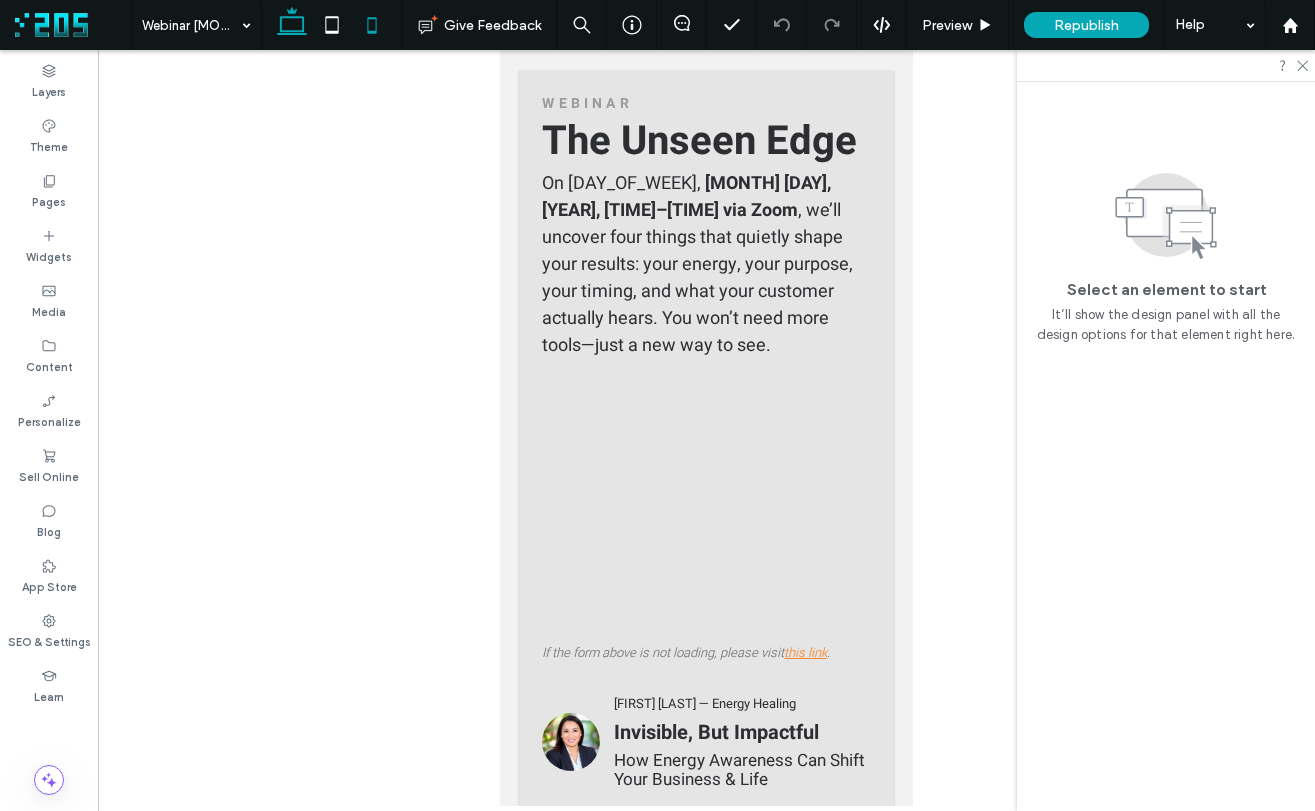 click 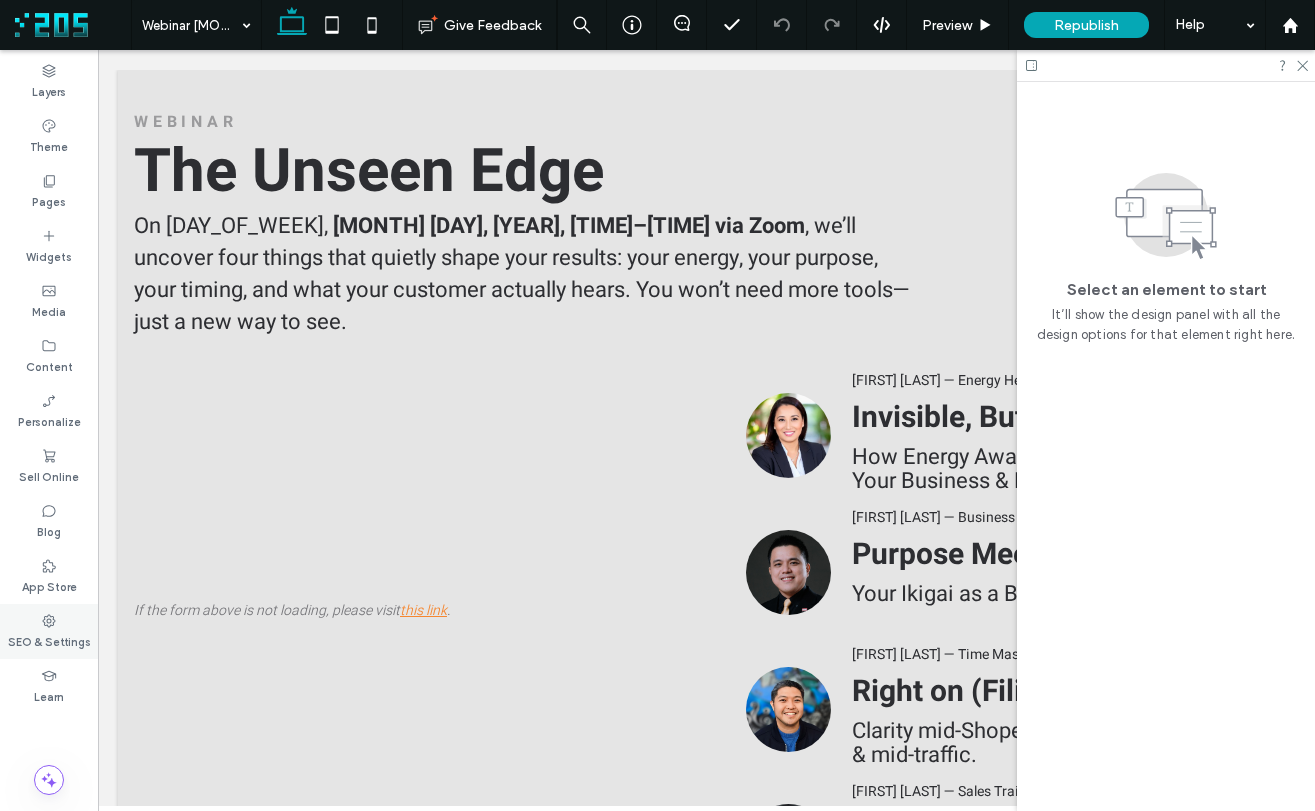 click on "SEO & Settings" at bounding box center (49, 640) 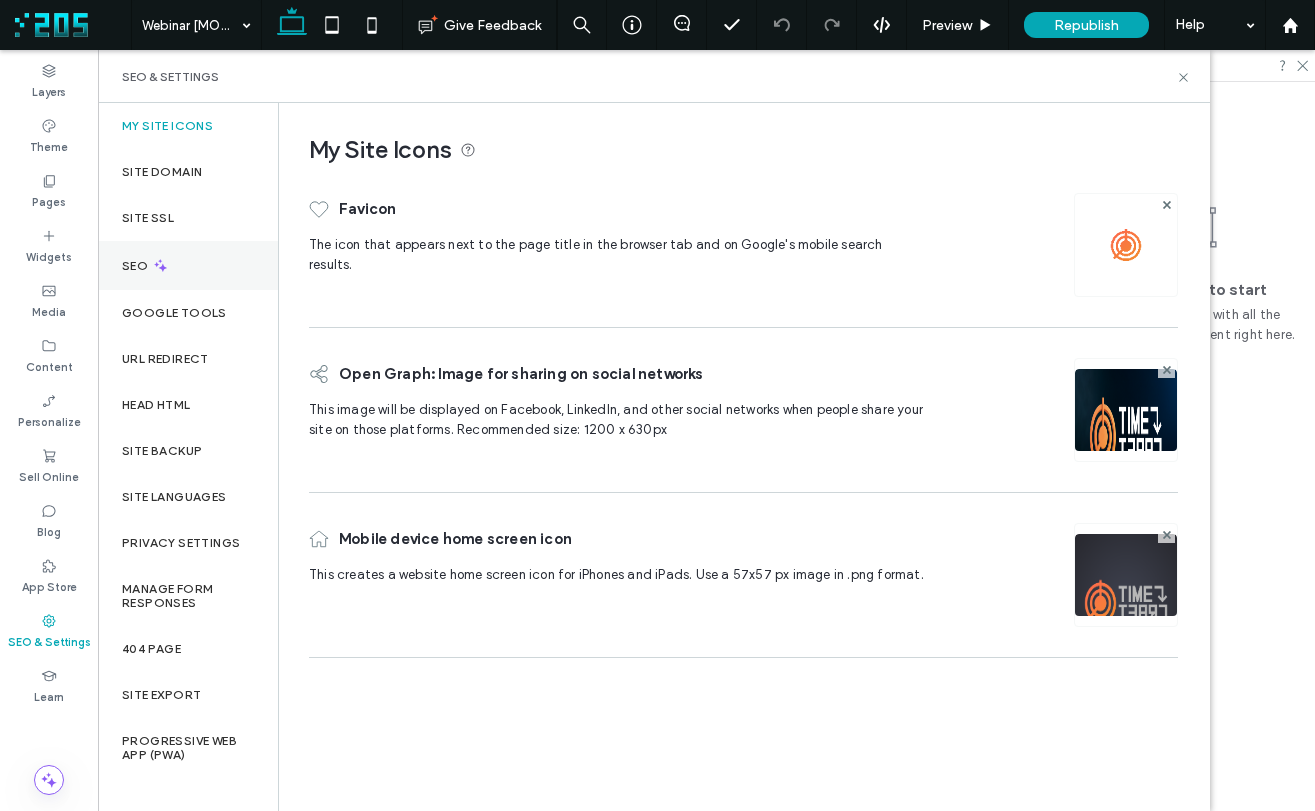 click on "SEO" at bounding box center [188, 265] 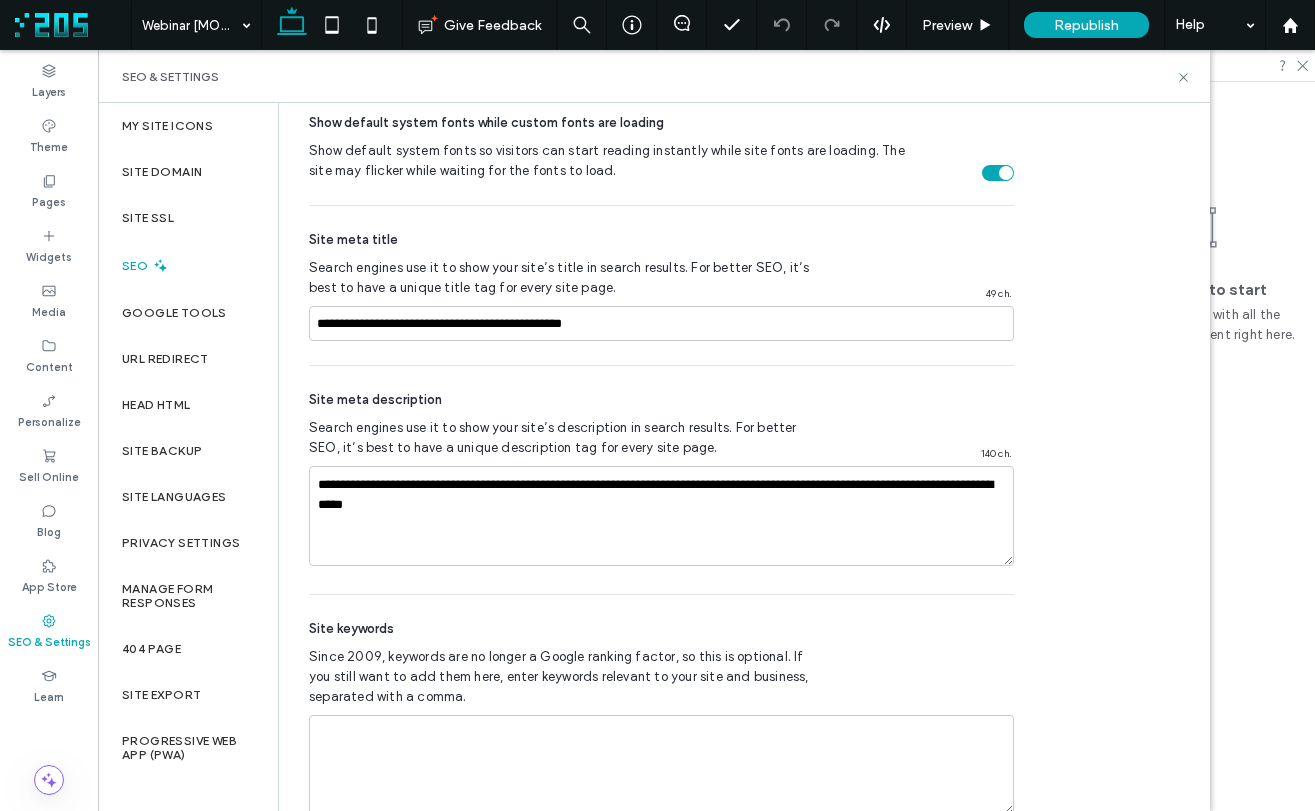 scroll, scrollTop: 1168, scrollLeft: 0, axis: vertical 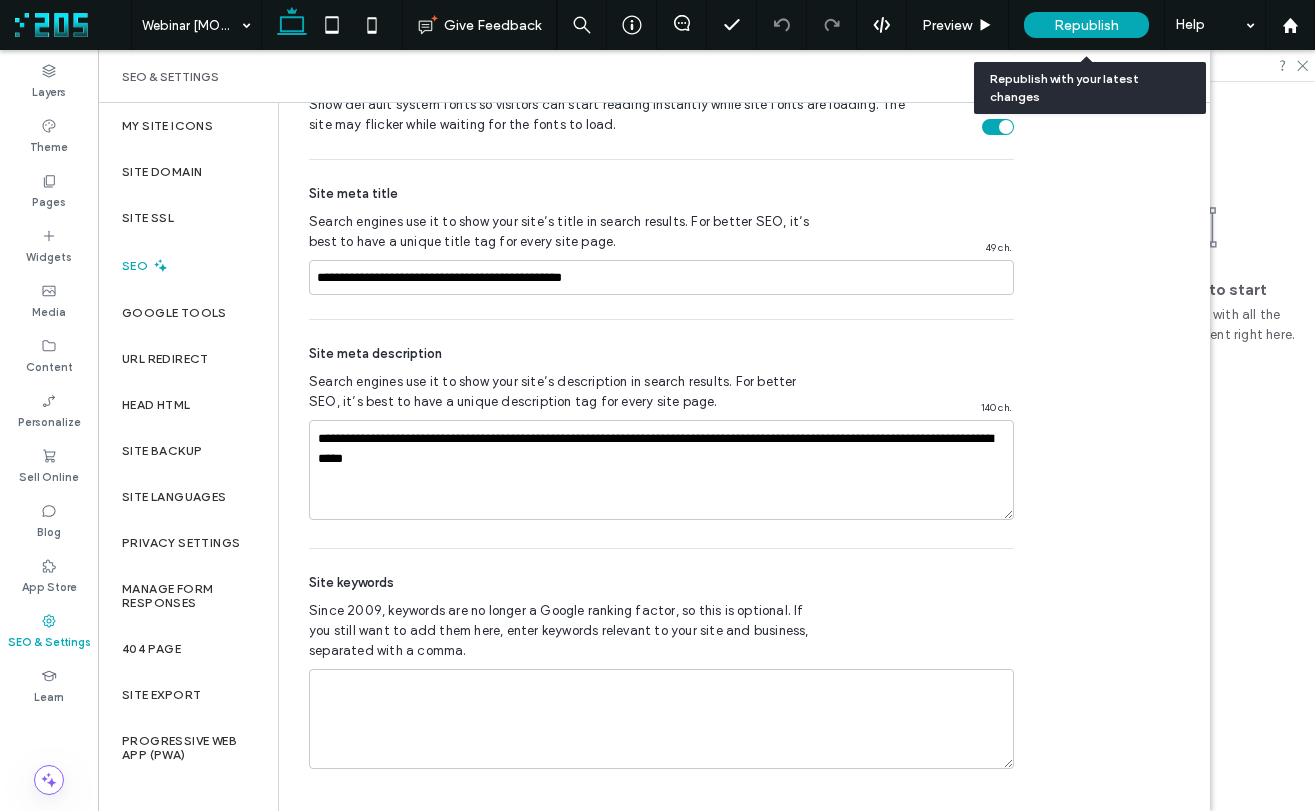 click on "Republish" at bounding box center [1086, 25] 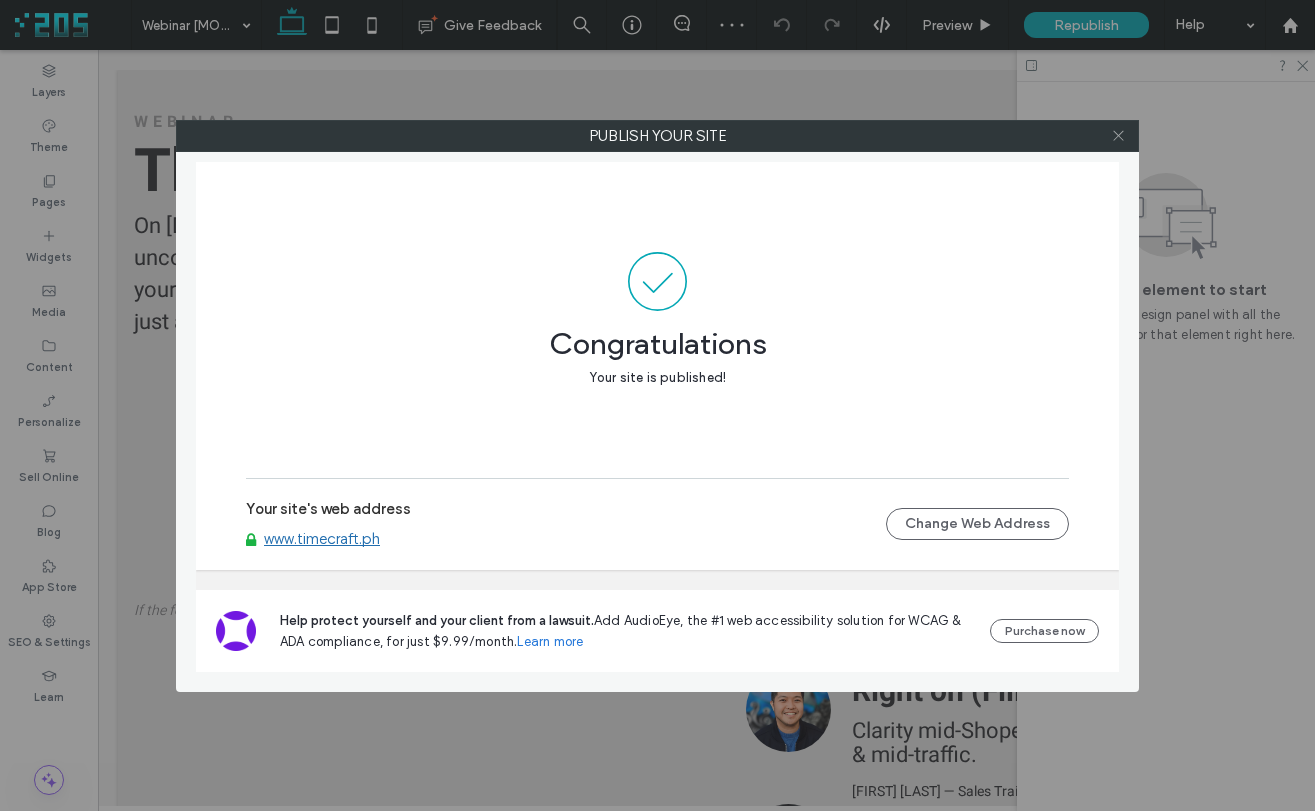 click 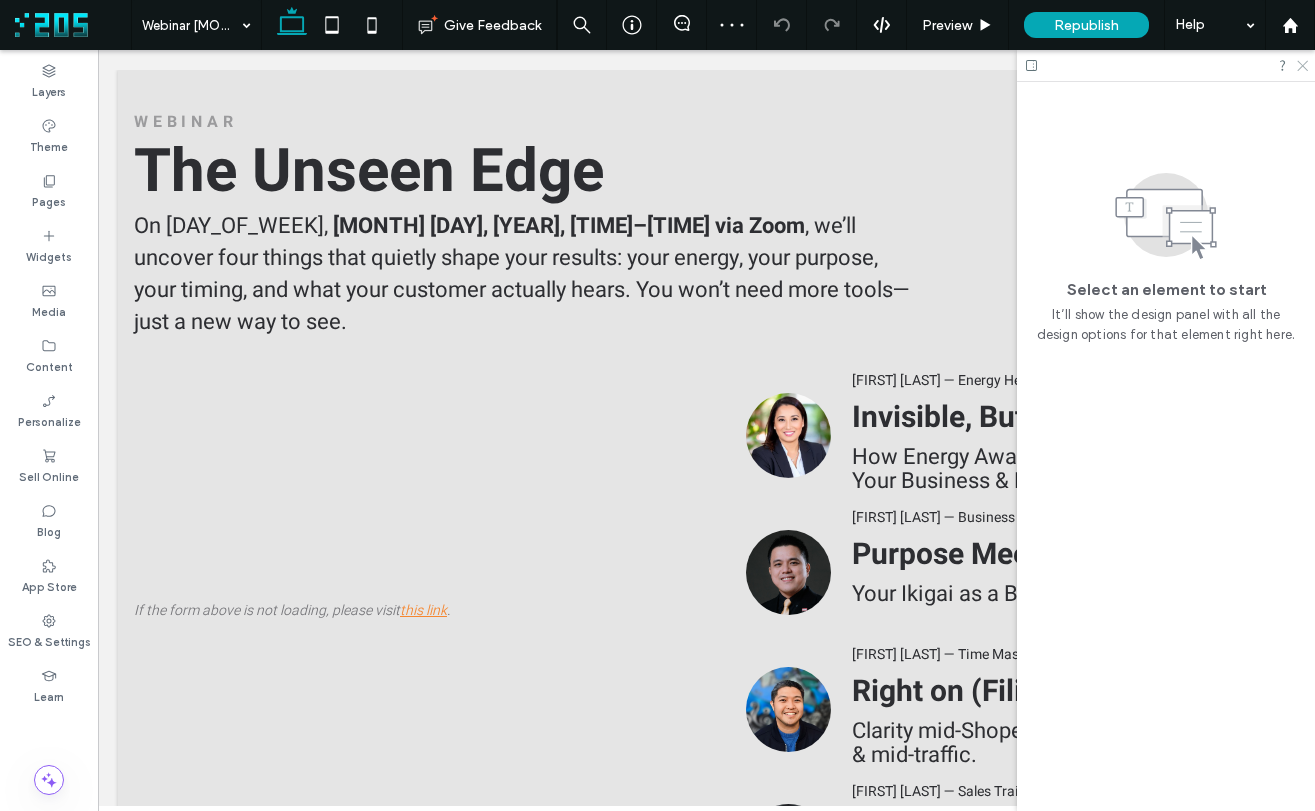 click 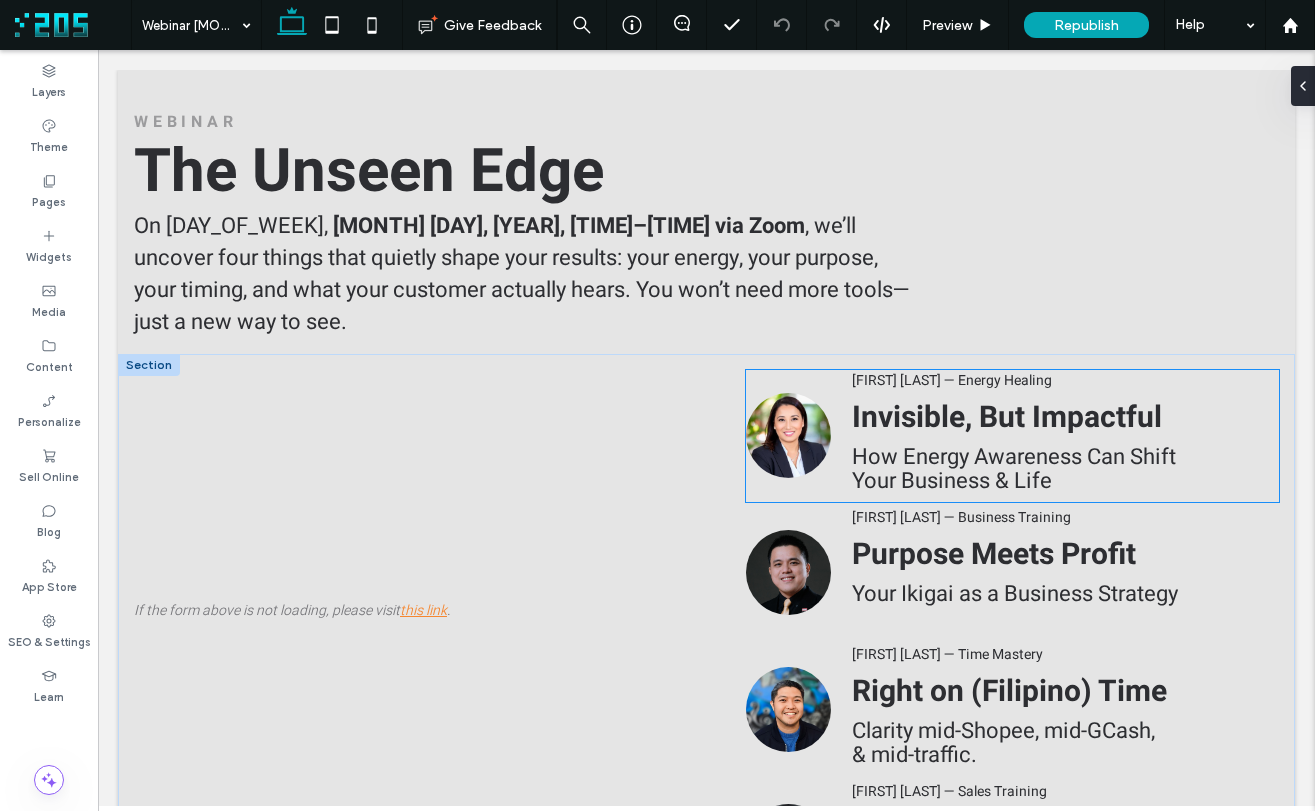 click at bounding box center (788, 435) 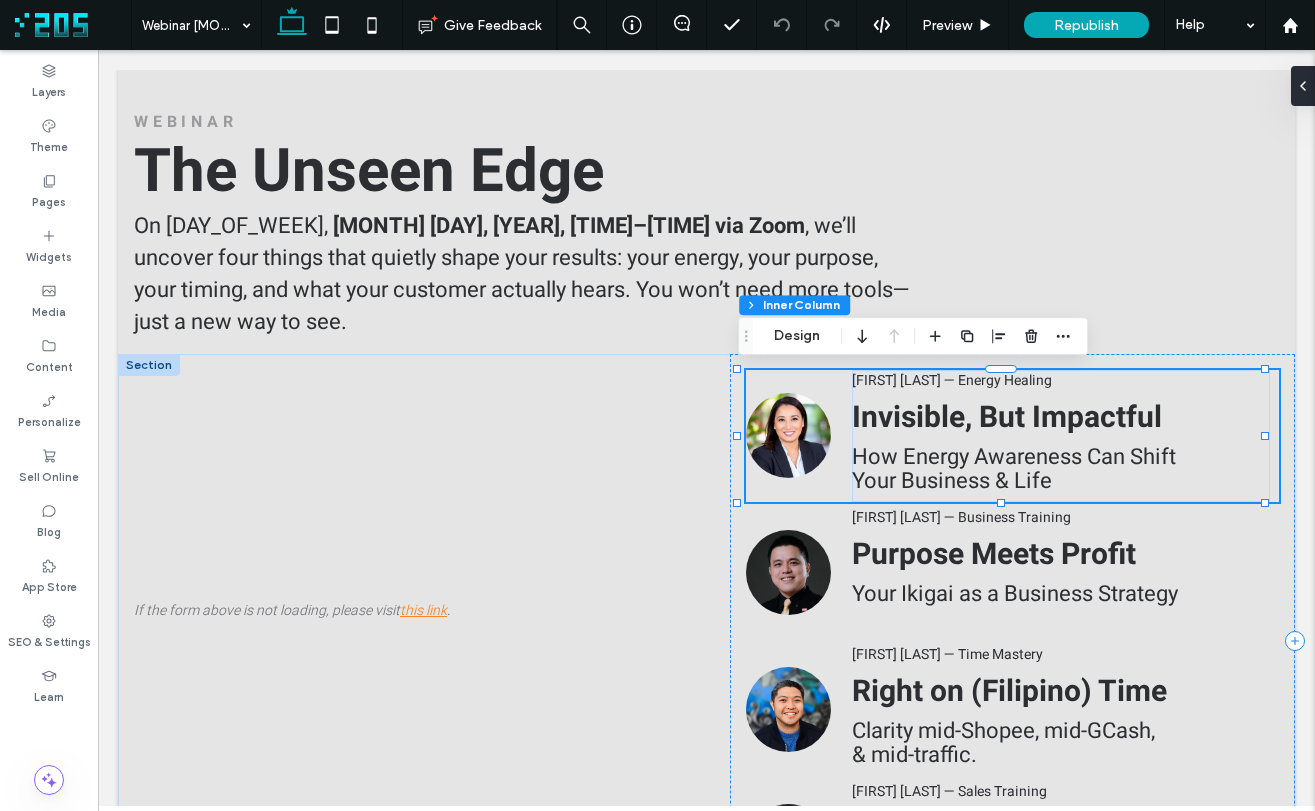 click at bounding box center (788, 435) 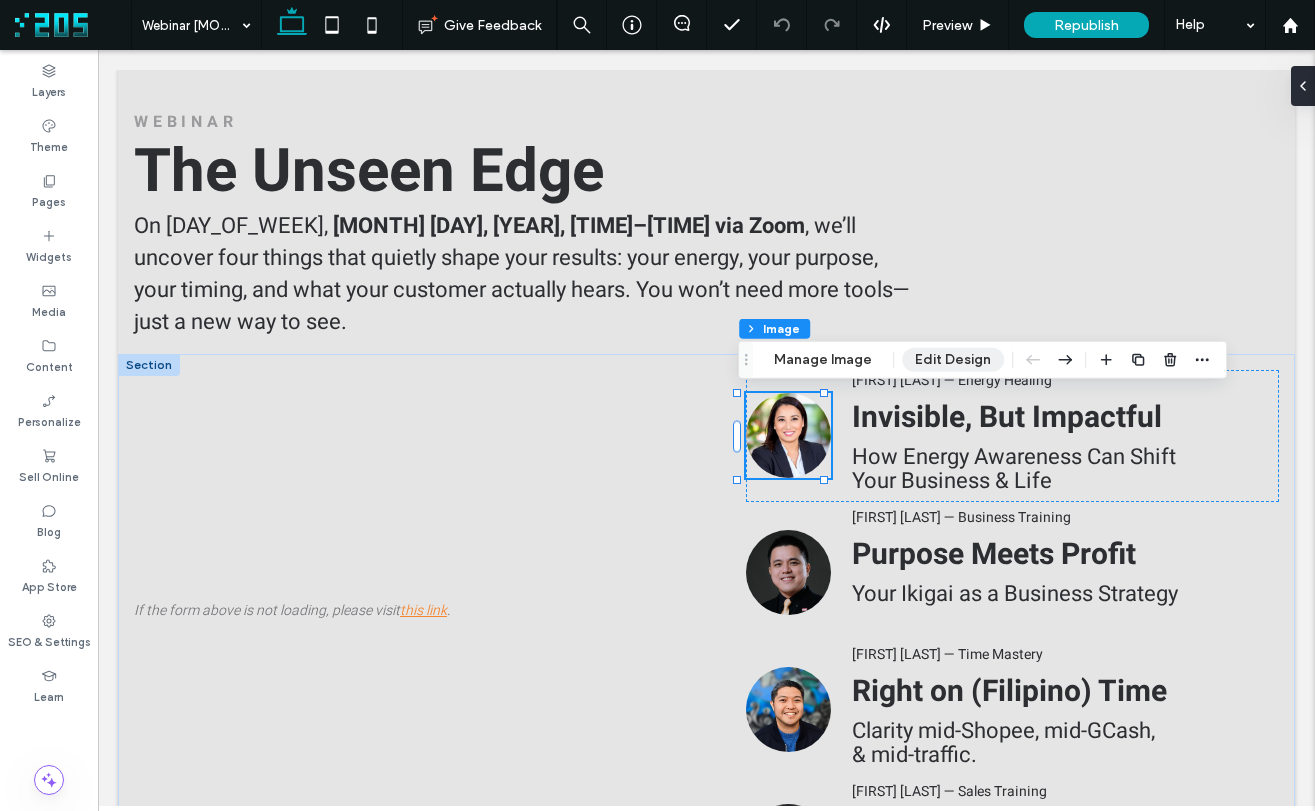 click on "Edit Design" at bounding box center [953, 360] 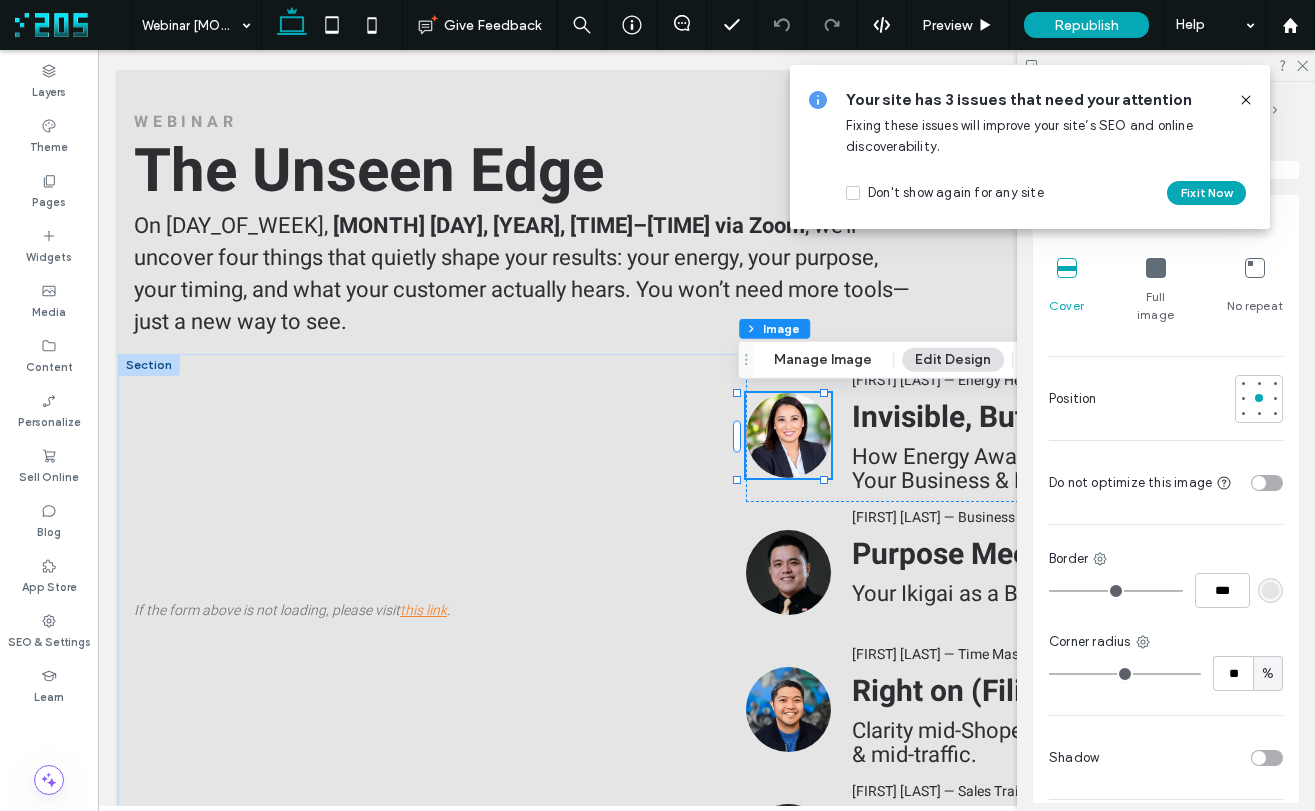 scroll, scrollTop: 524, scrollLeft: 0, axis: vertical 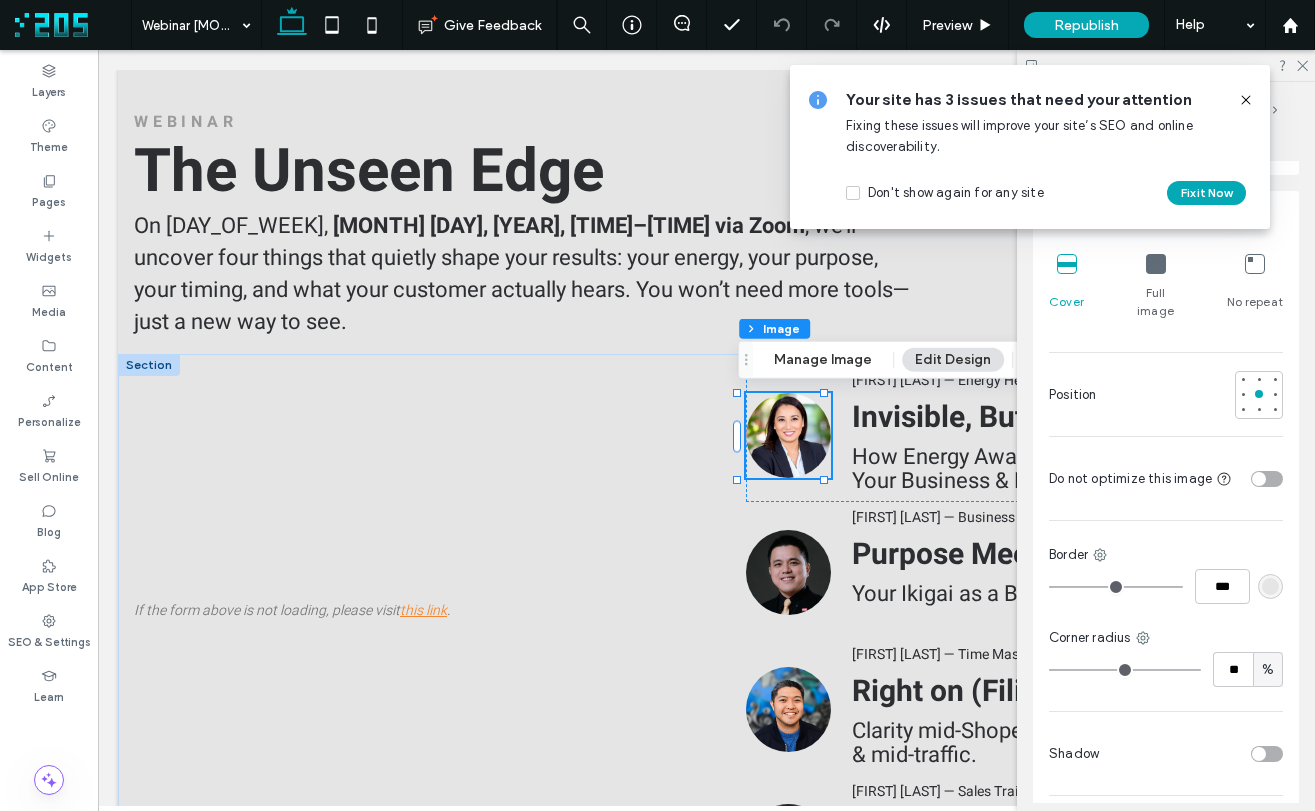 click 